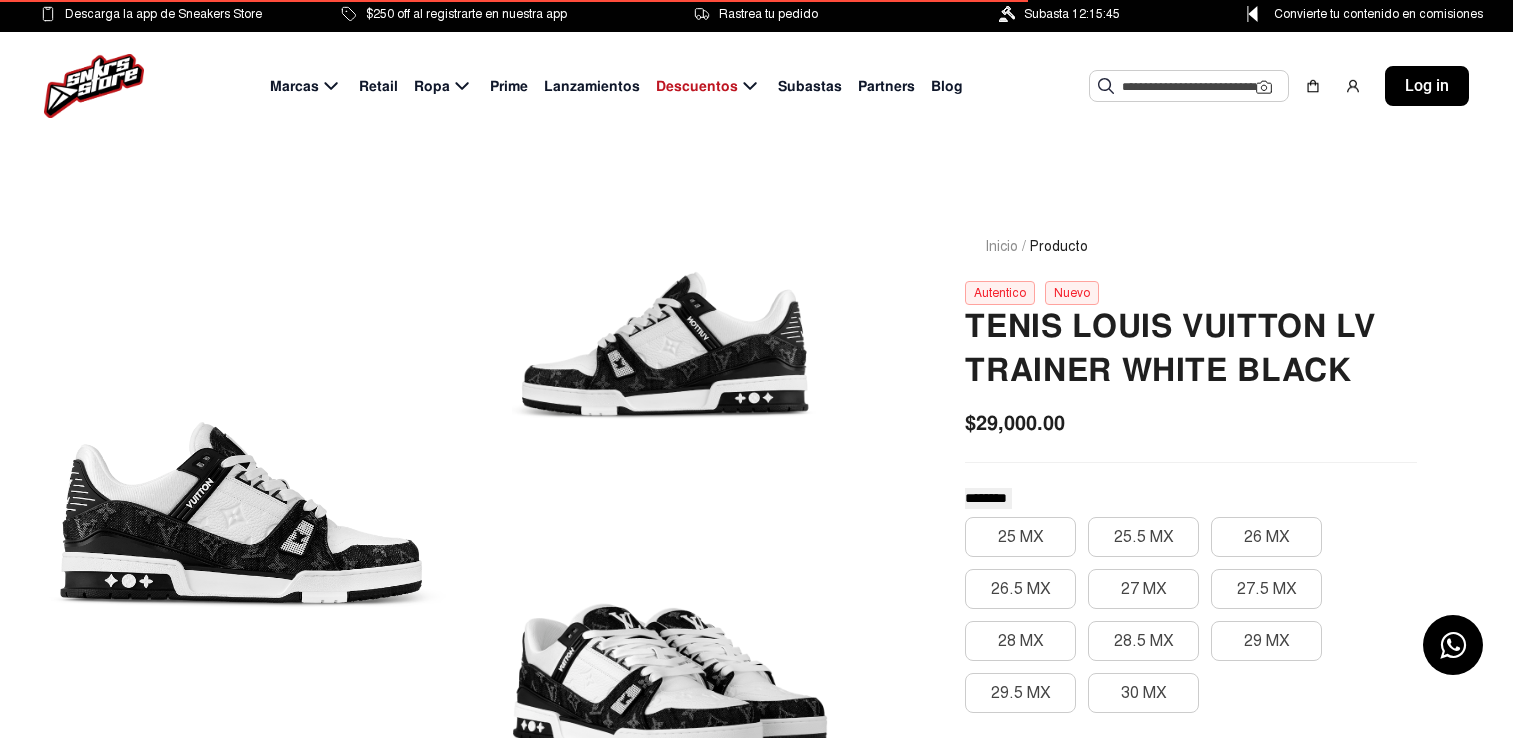 scroll, scrollTop: 0, scrollLeft: 0, axis: both 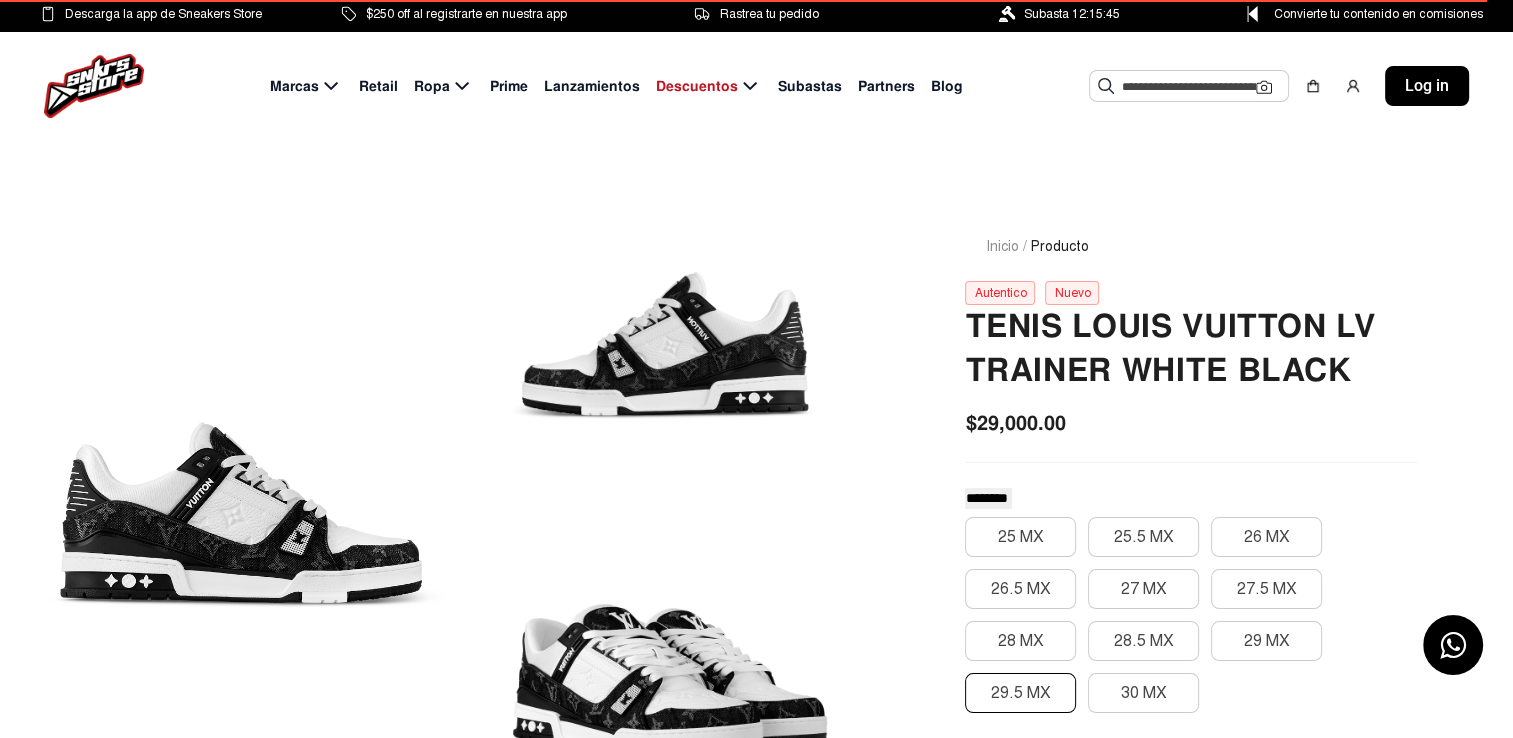 click on "29.5 MX" 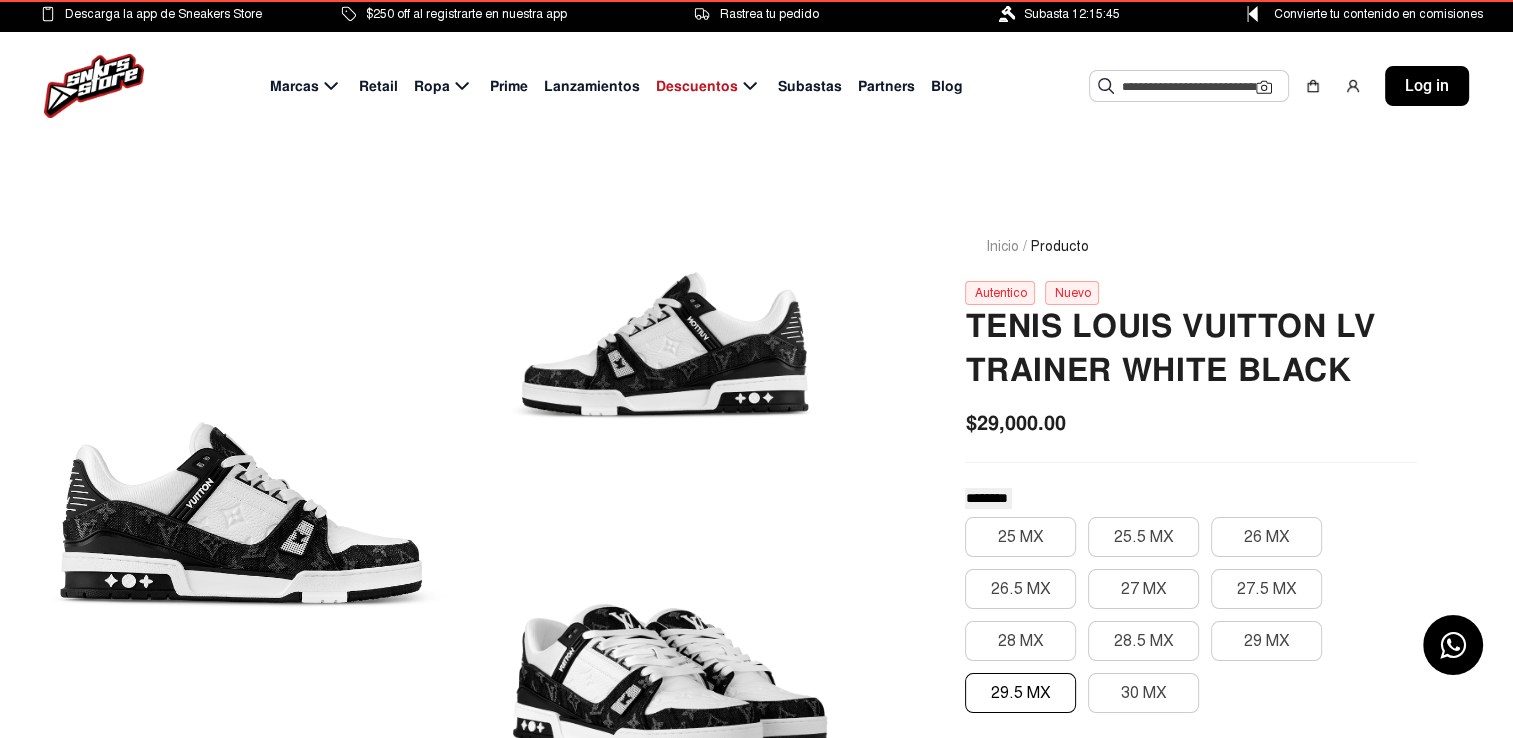 click on "29.5 MX" 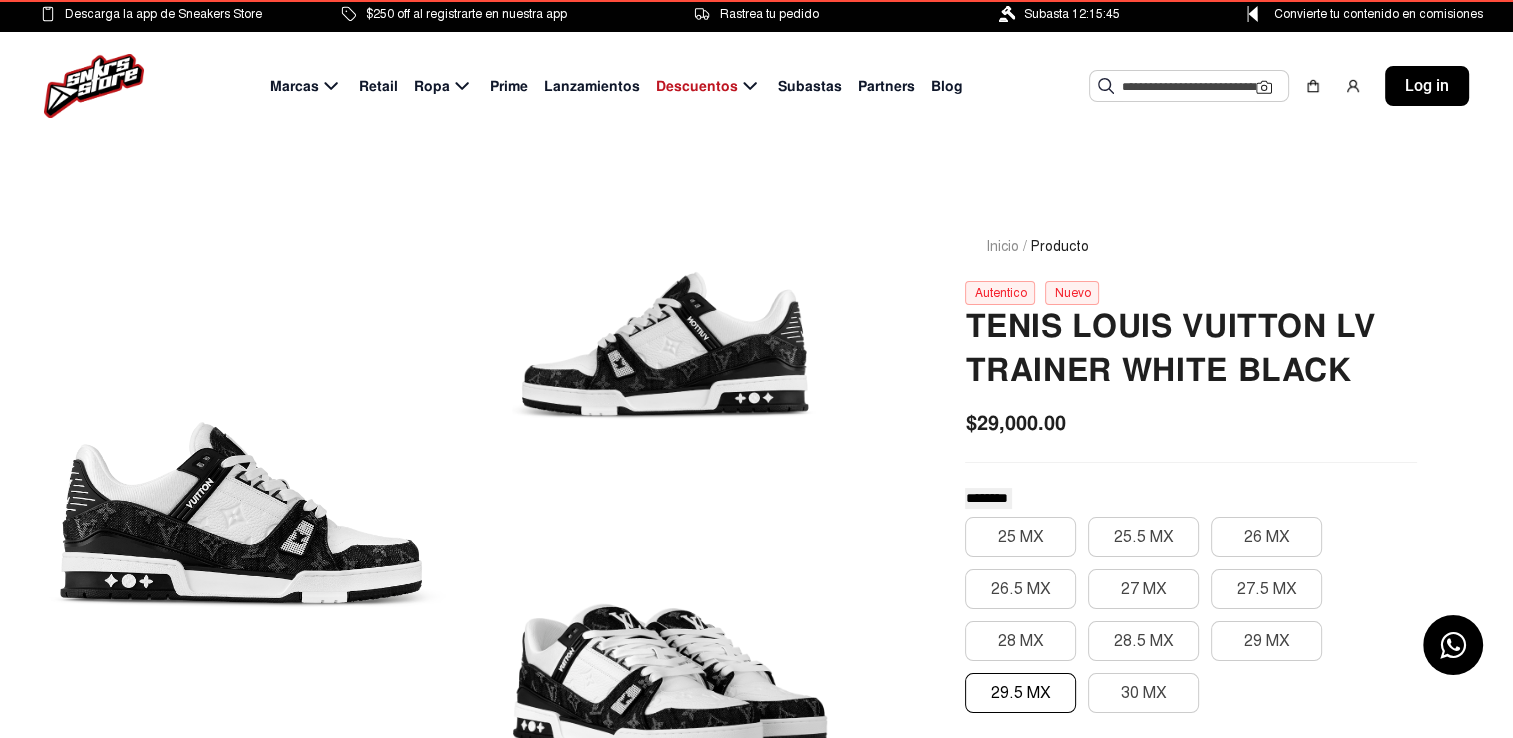 type 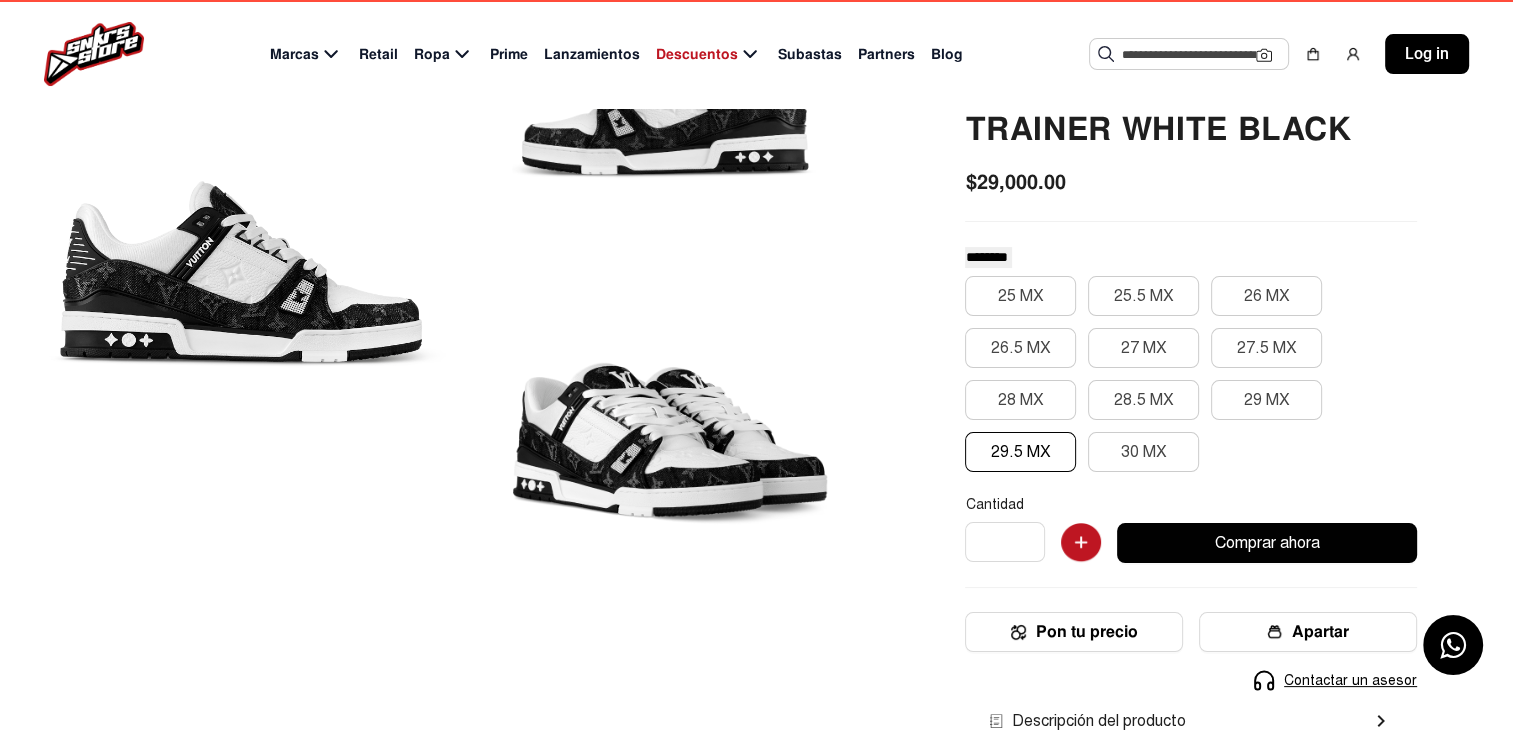 scroll, scrollTop: 120, scrollLeft: 0, axis: vertical 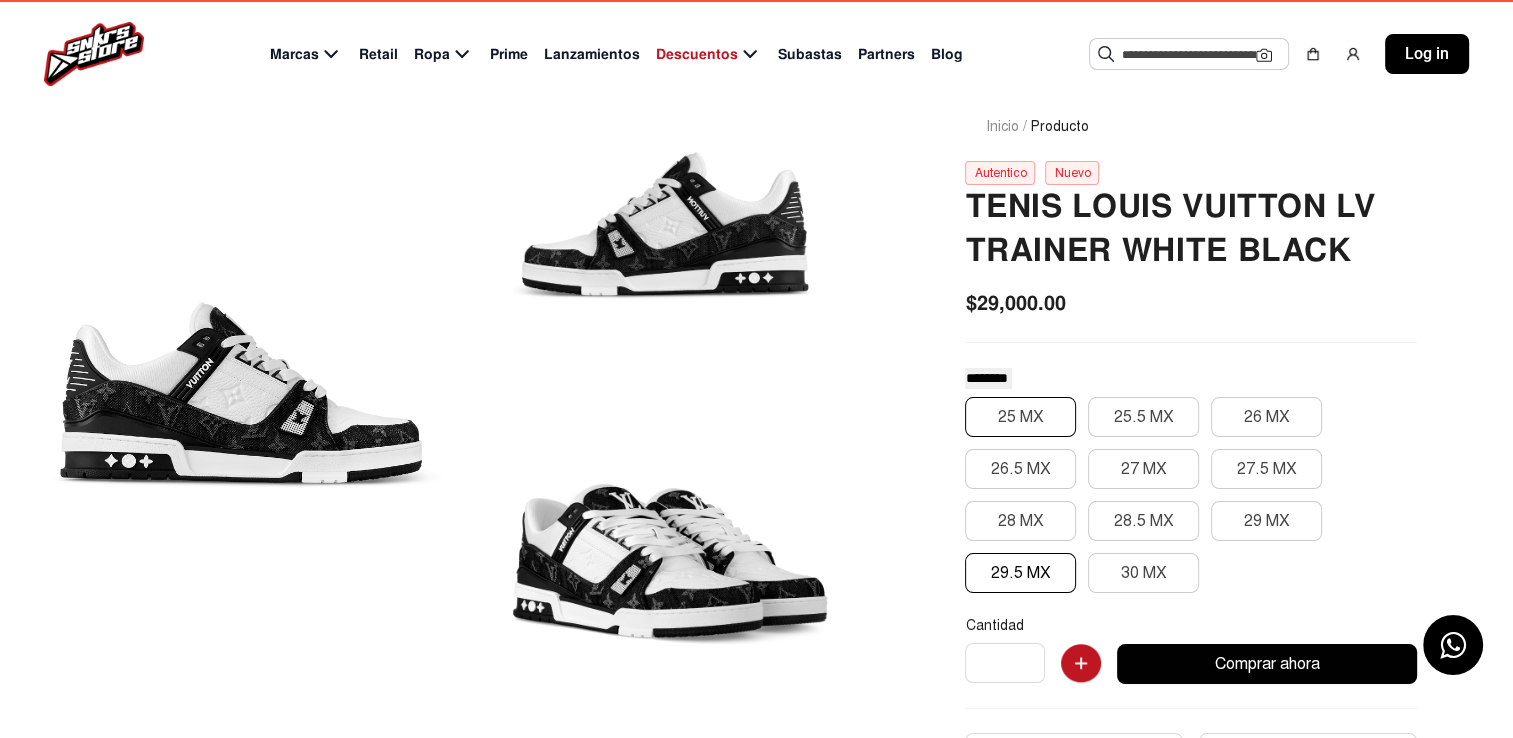 click on "25 MX" 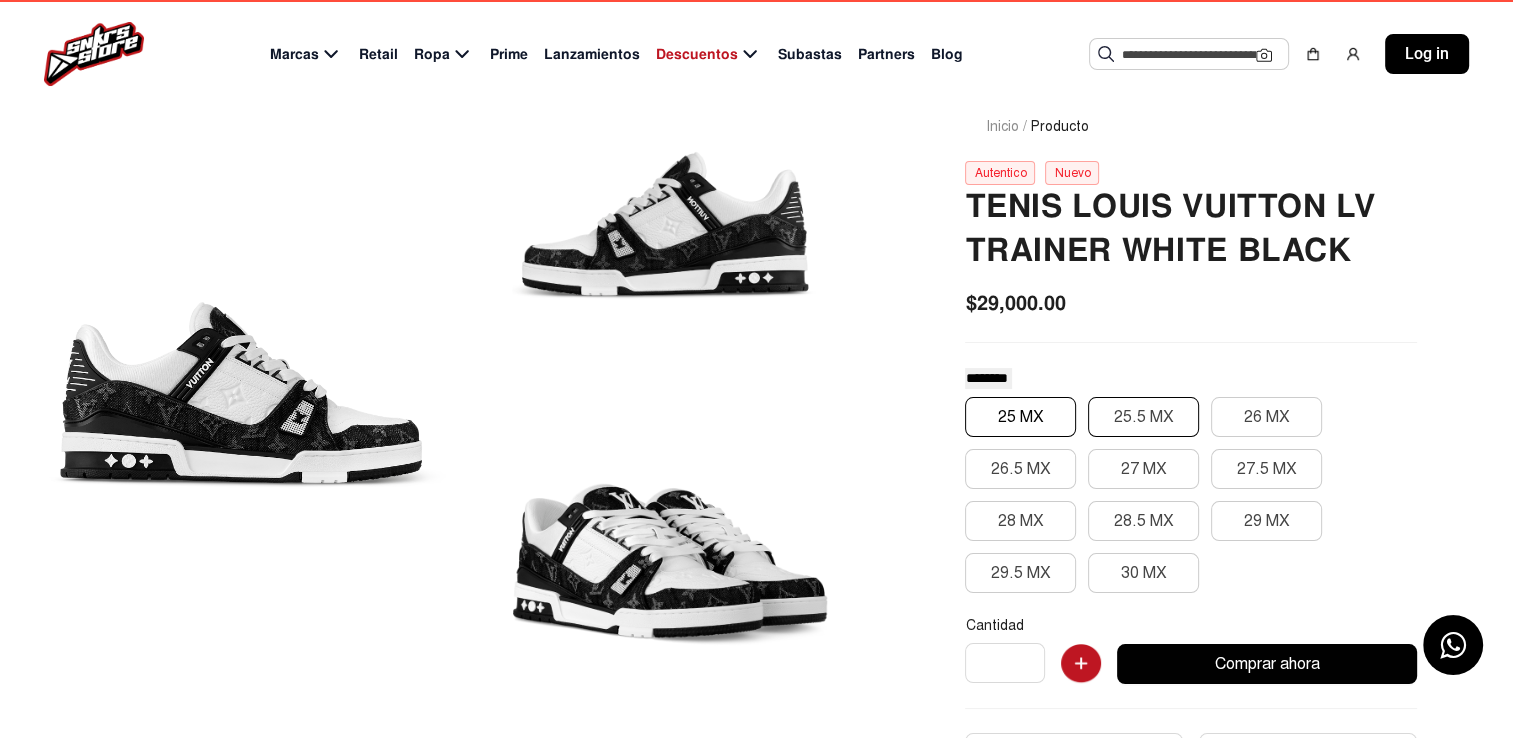click on "25.5 MX" 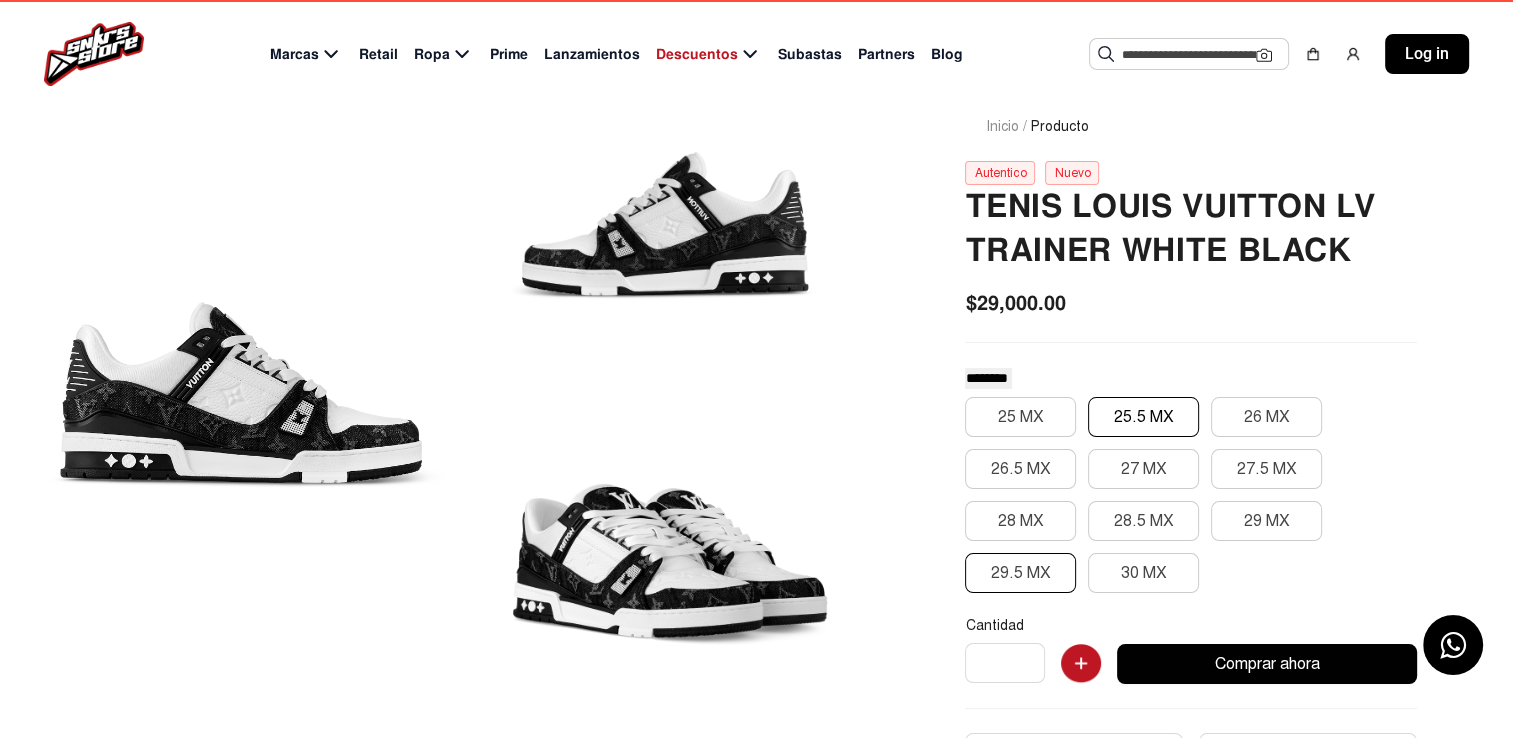 click on "29.5 MX" 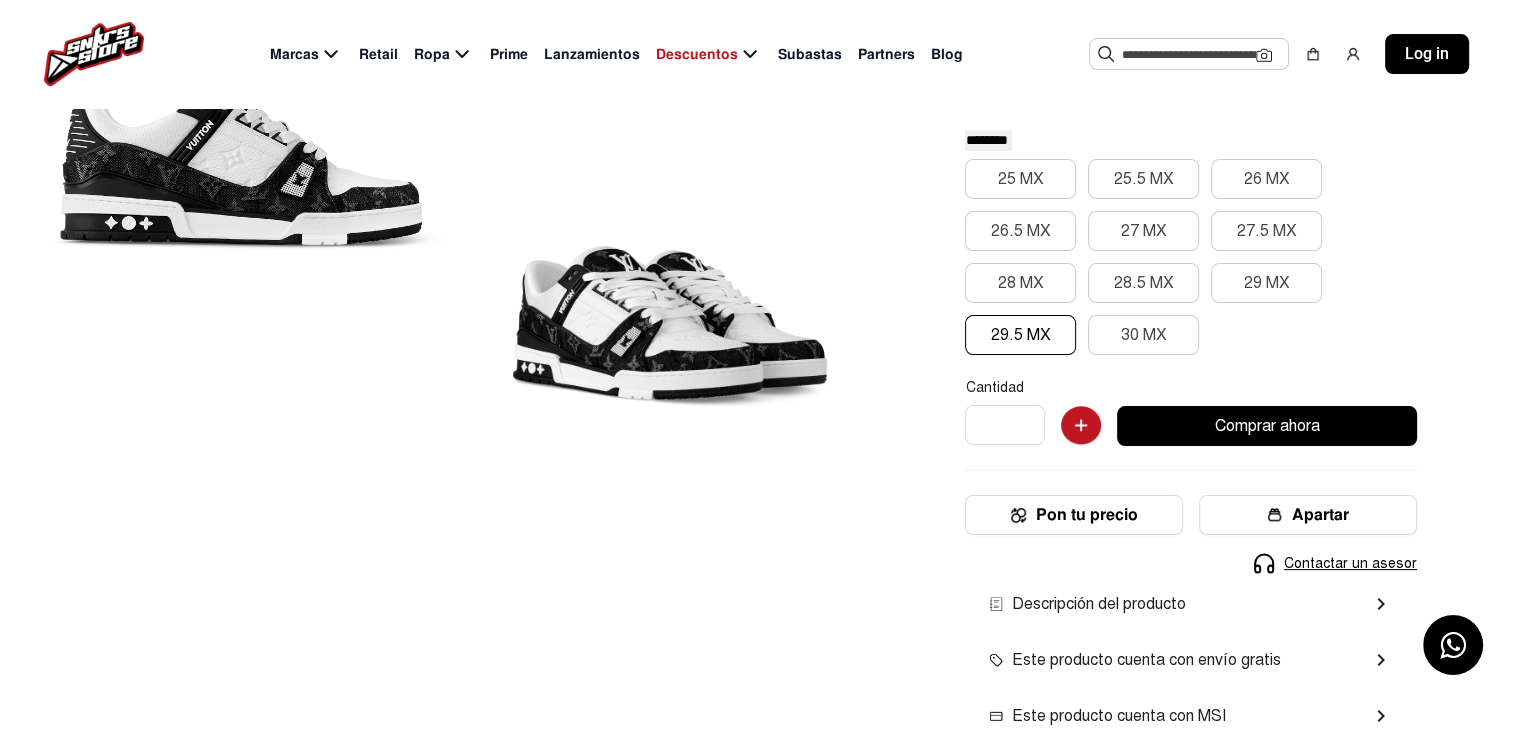 scroll, scrollTop: 360, scrollLeft: 0, axis: vertical 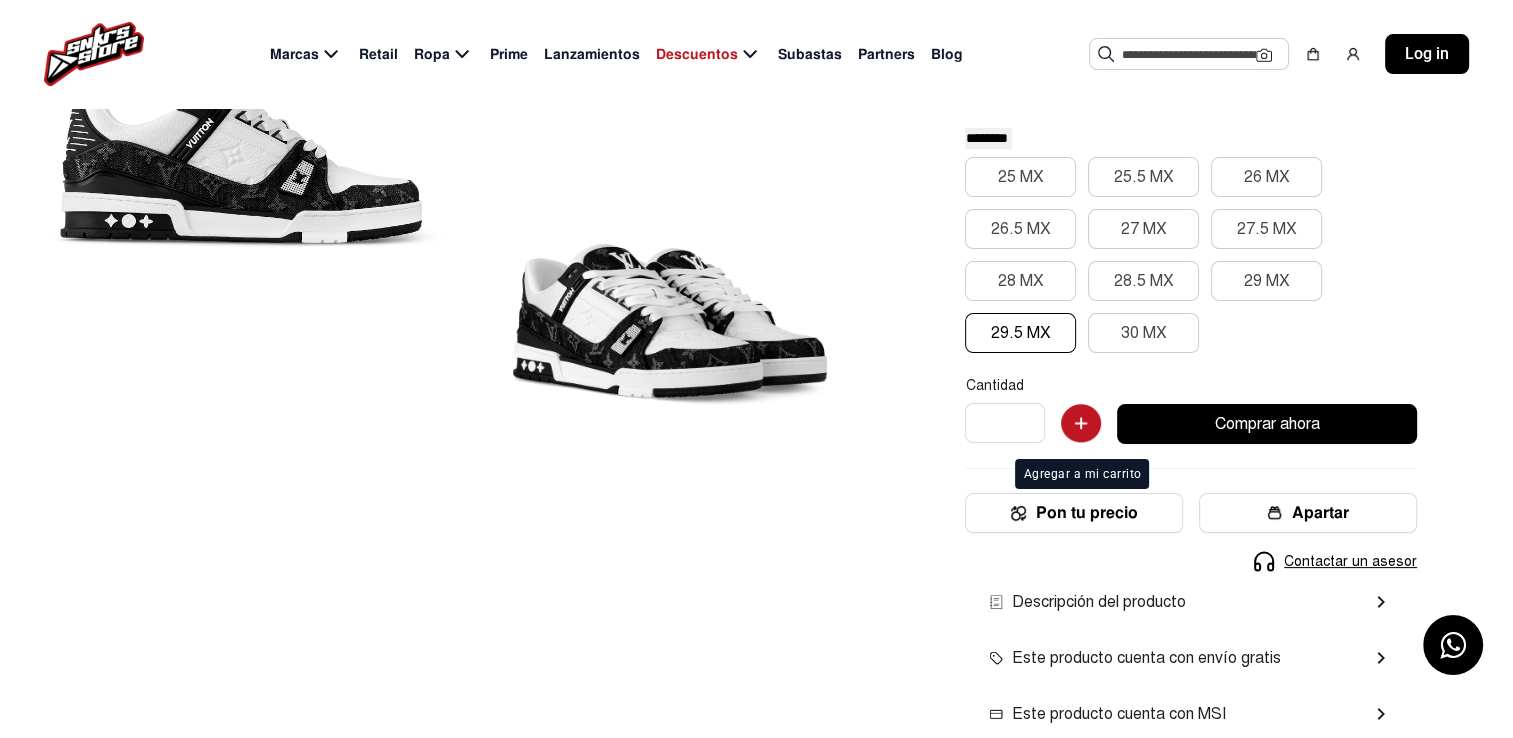 click 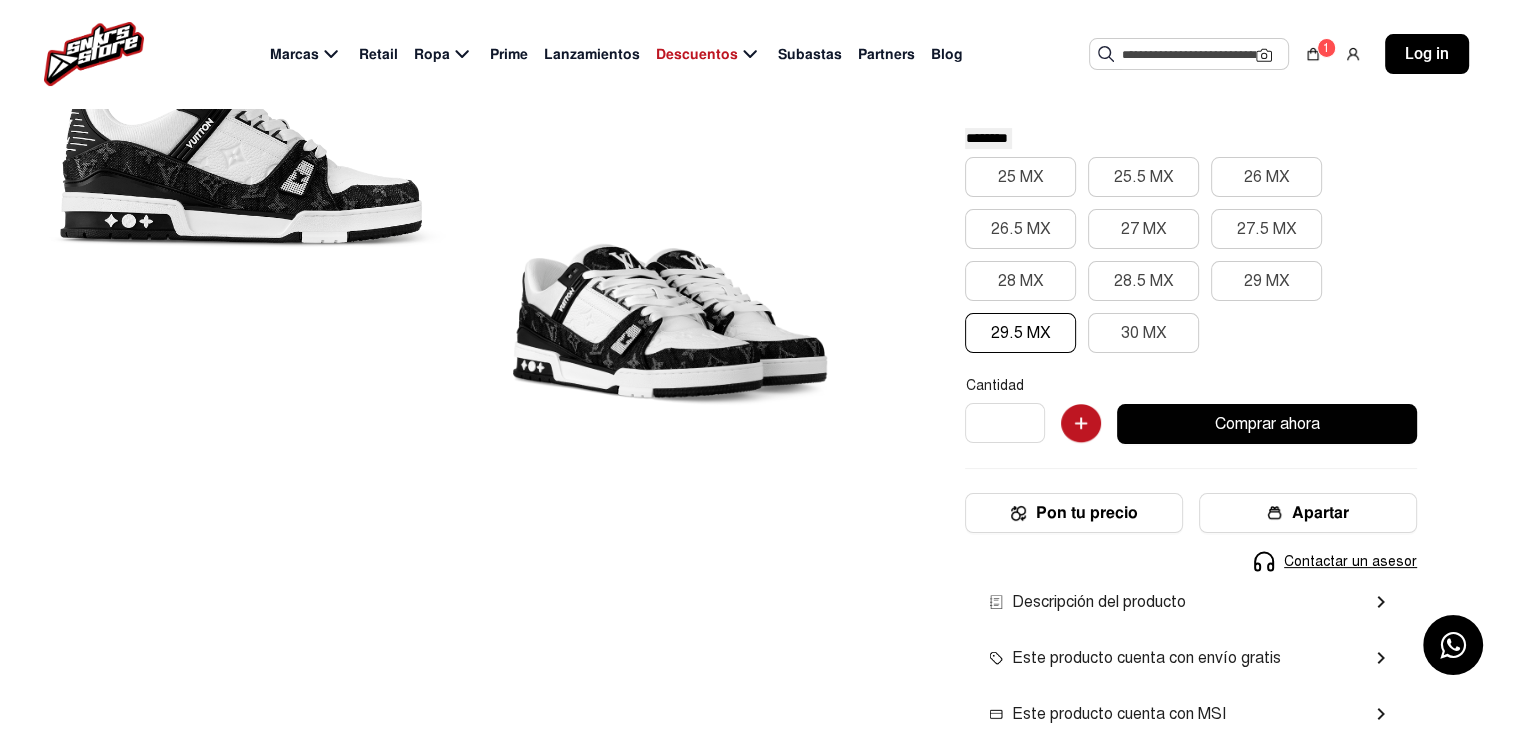 type 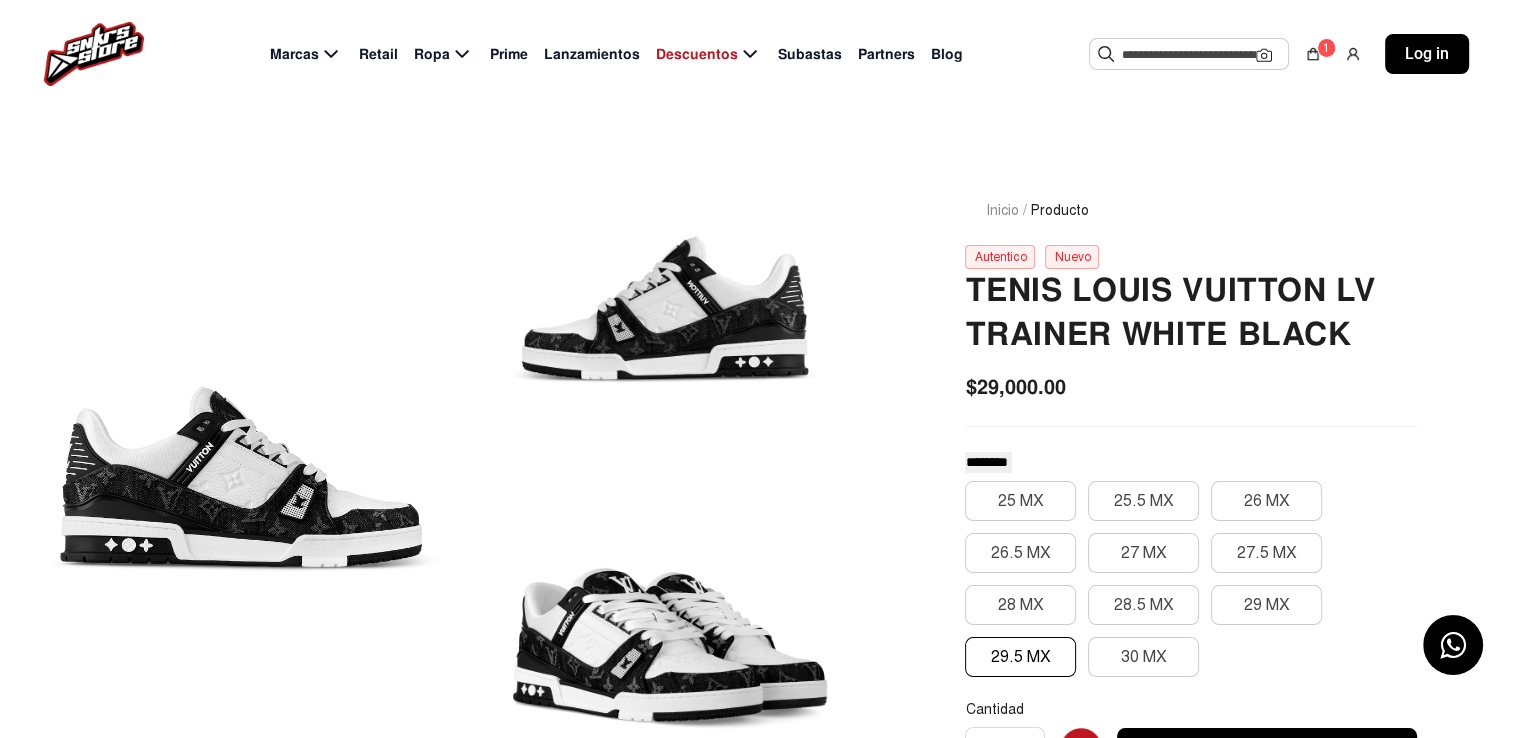 scroll, scrollTop: 40, scrollLeft: 0, axis: vertical 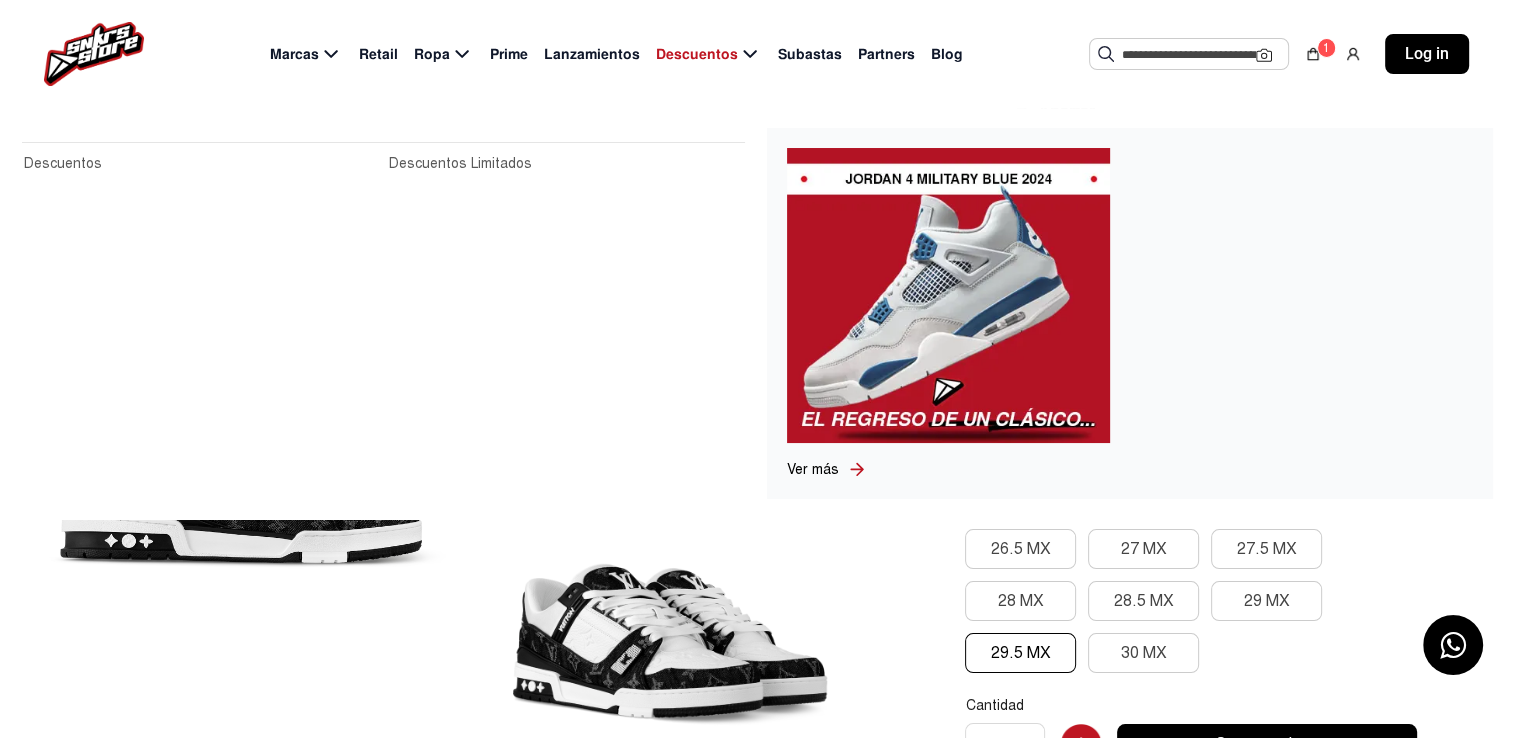 click 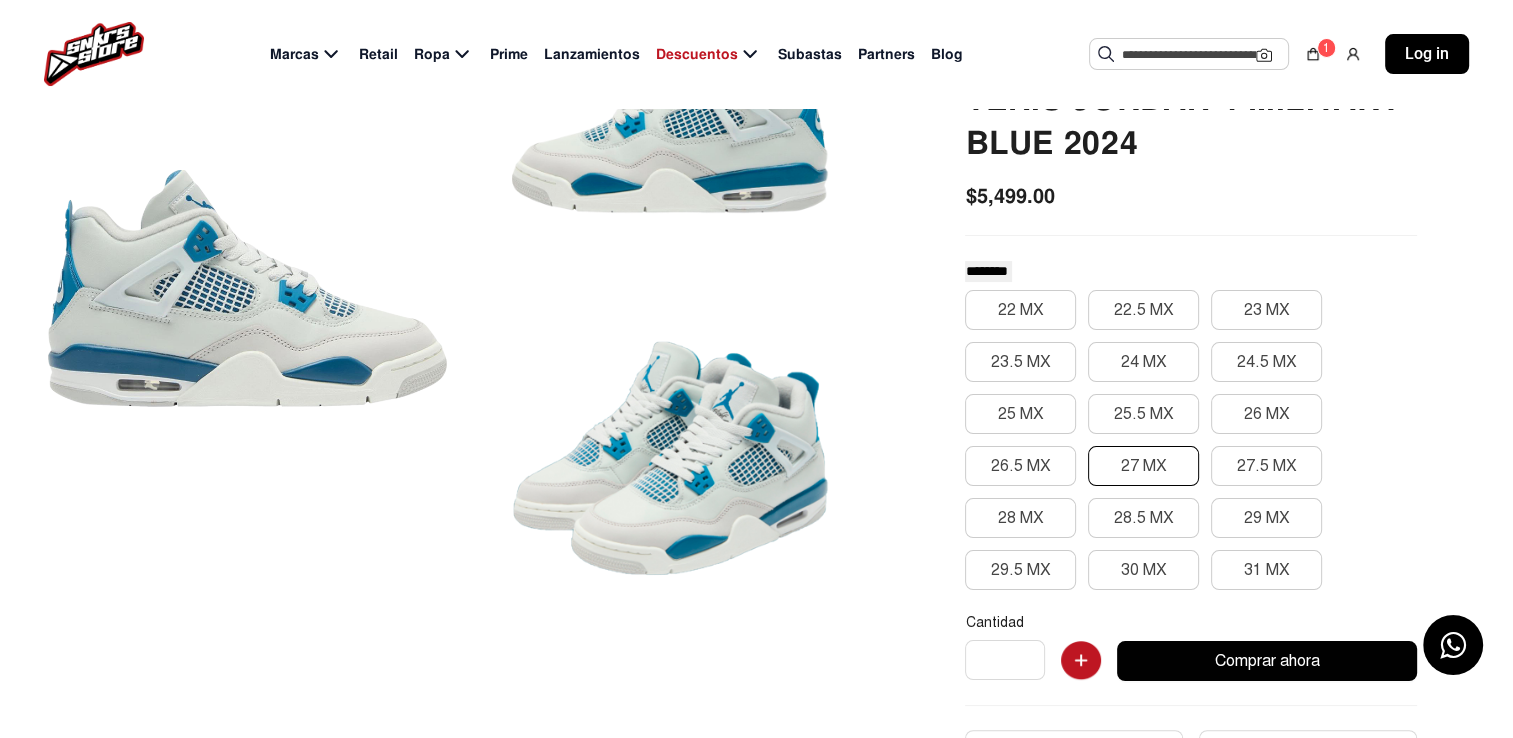 scroll, scrollTop: 240, scrollLeft: 0, axis: vertical 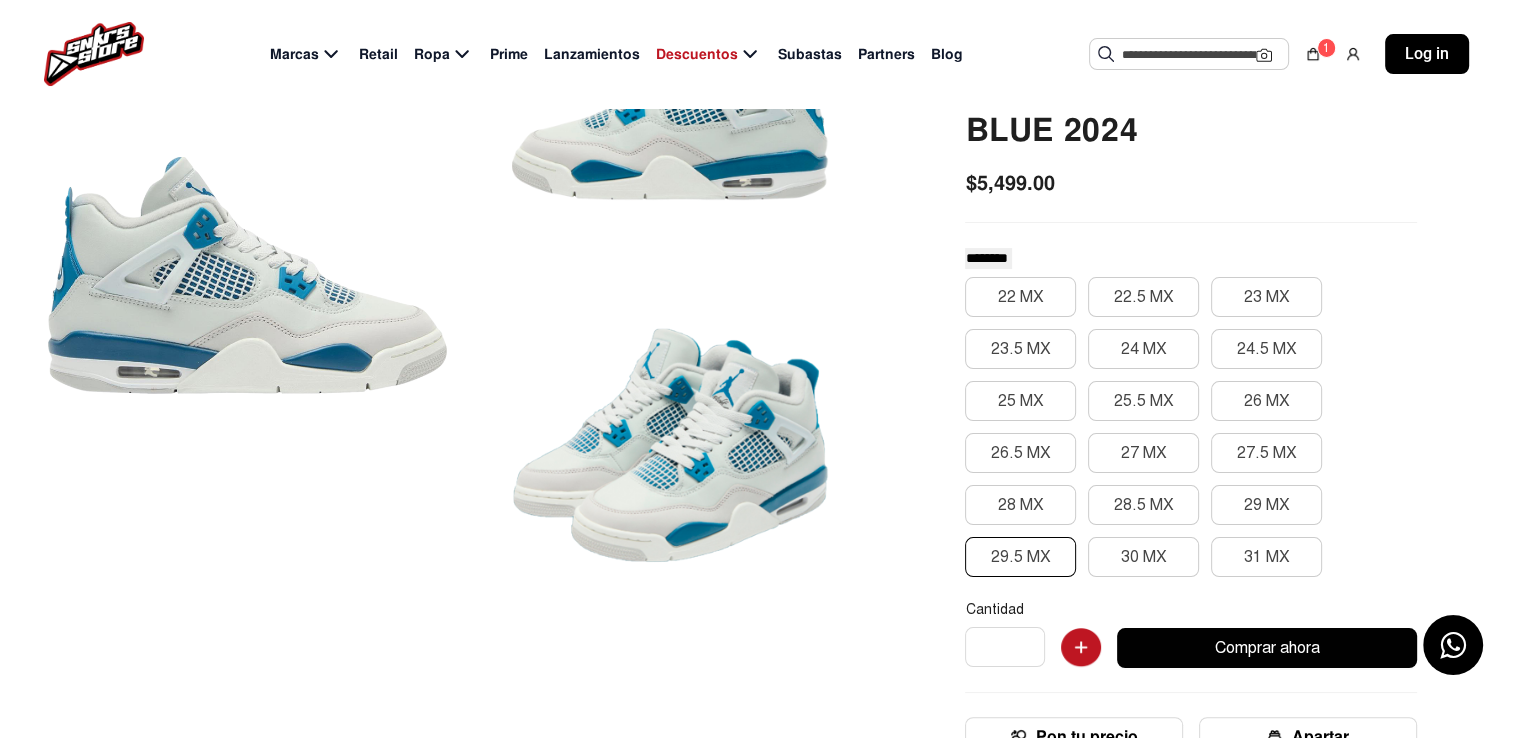 click on "29.5 MX" 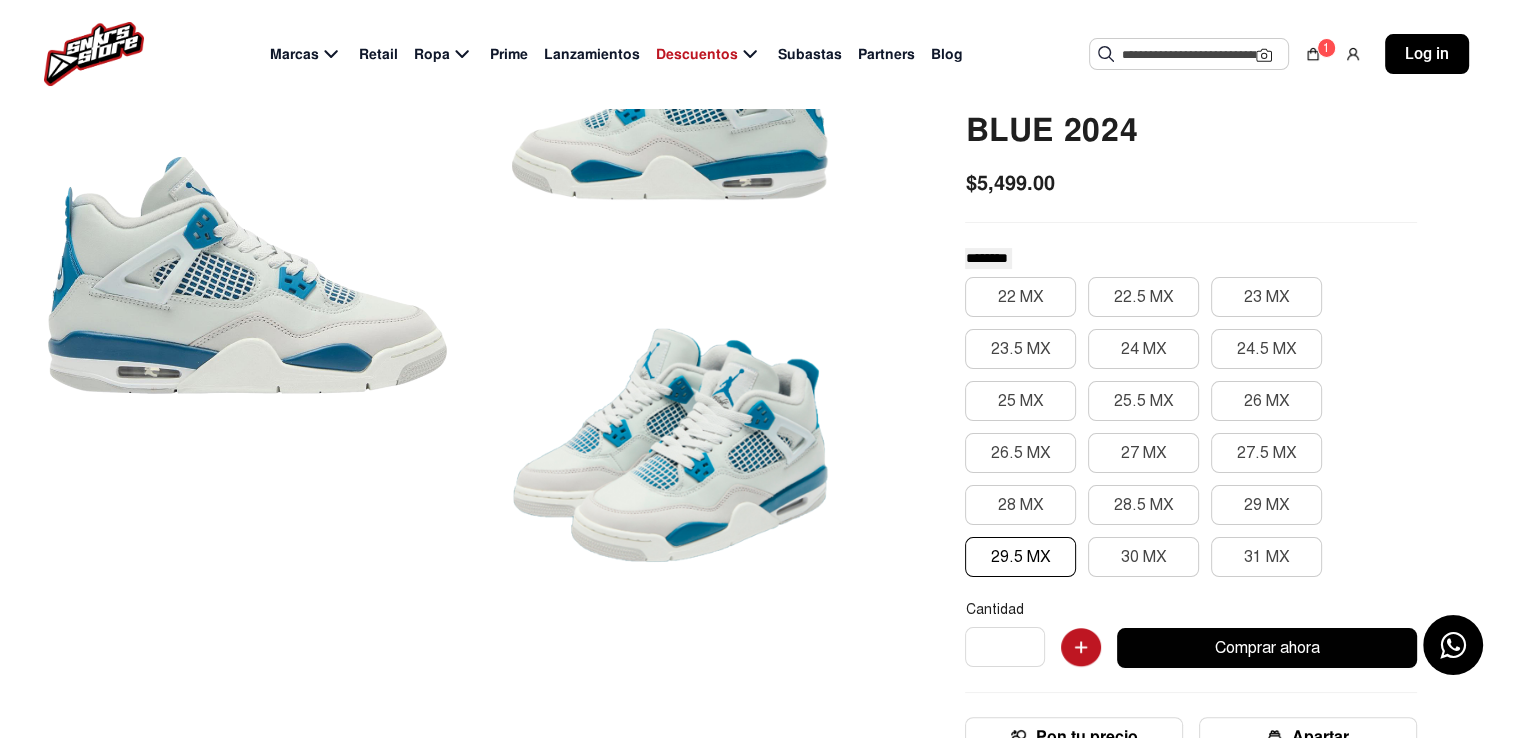 type 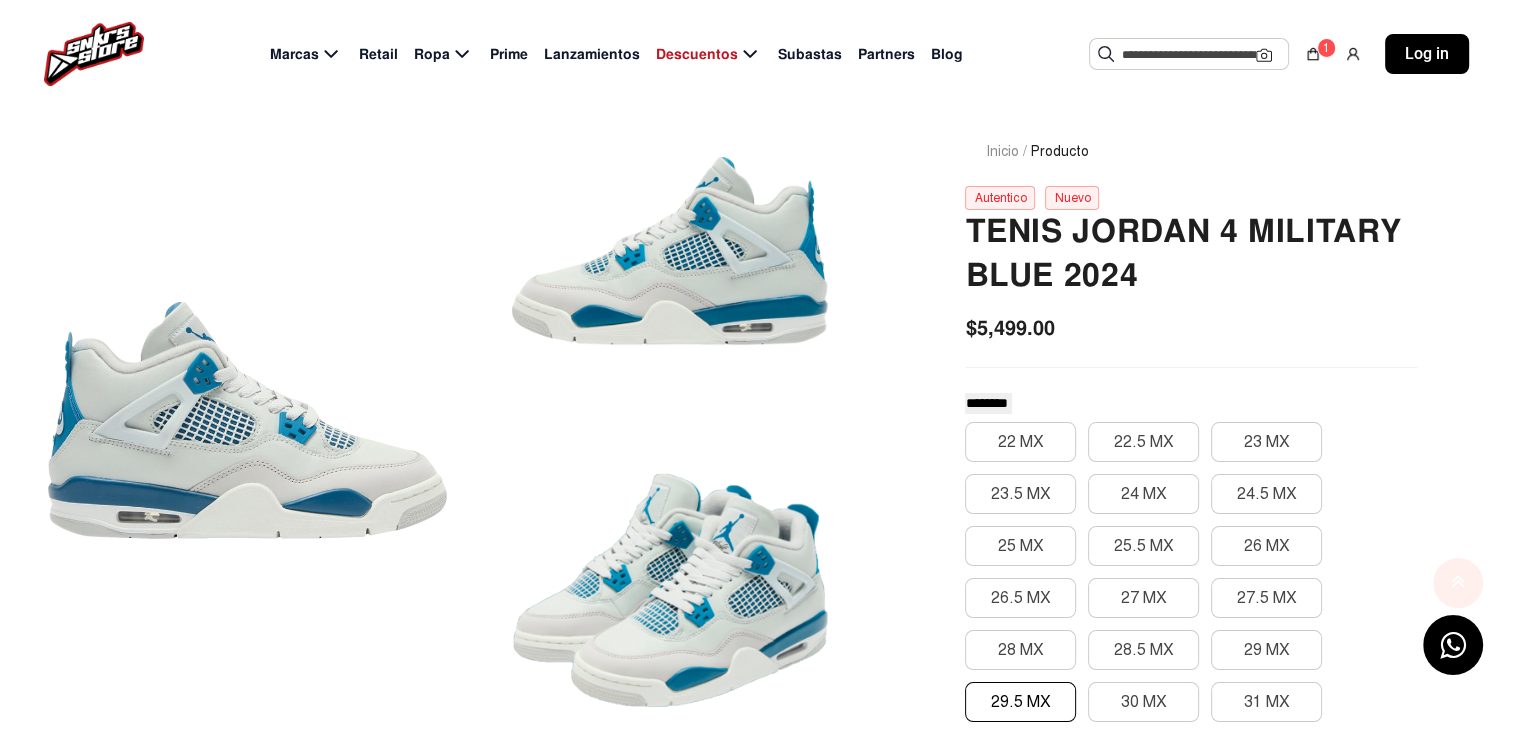scroll, scrollTop: 0, scrollLeft: 0, axis: both 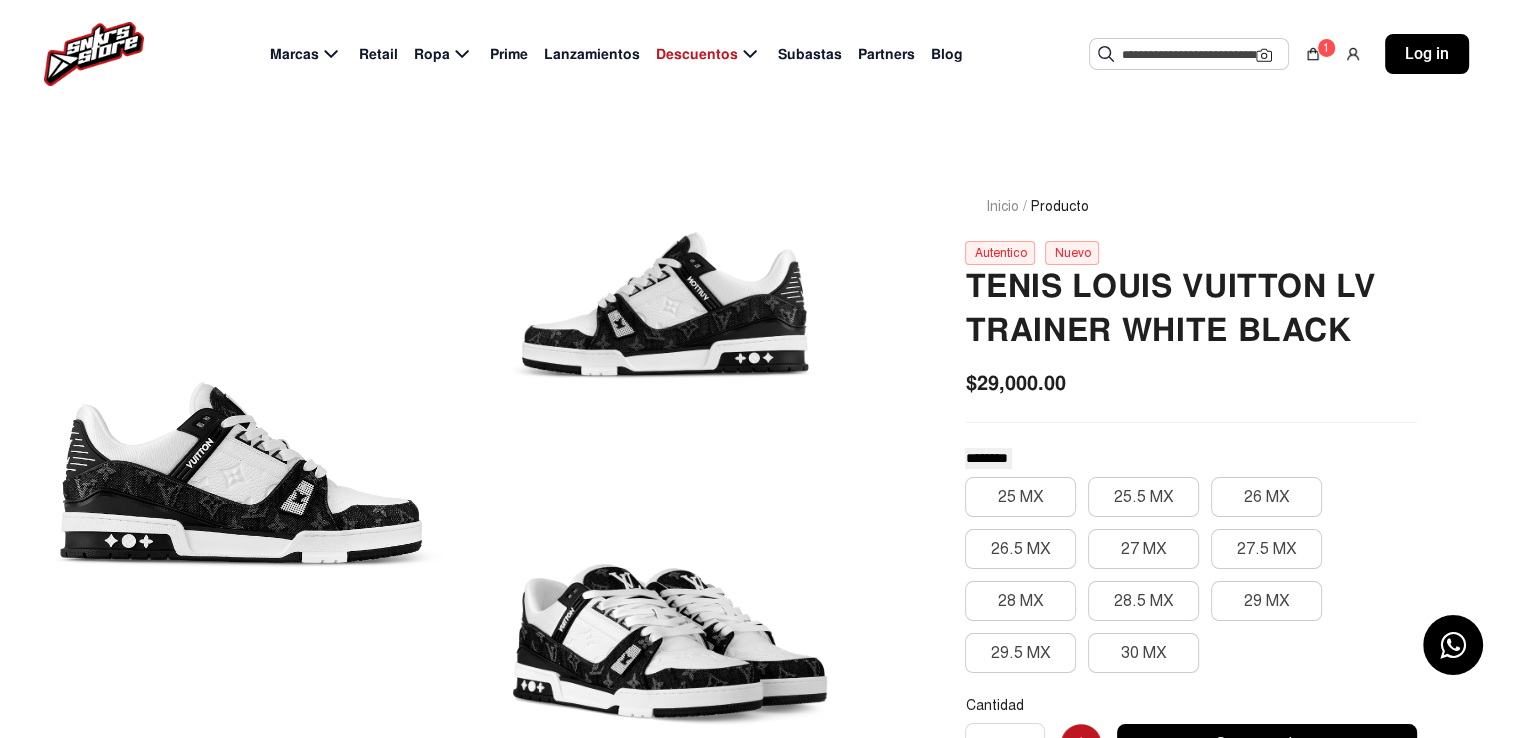 click 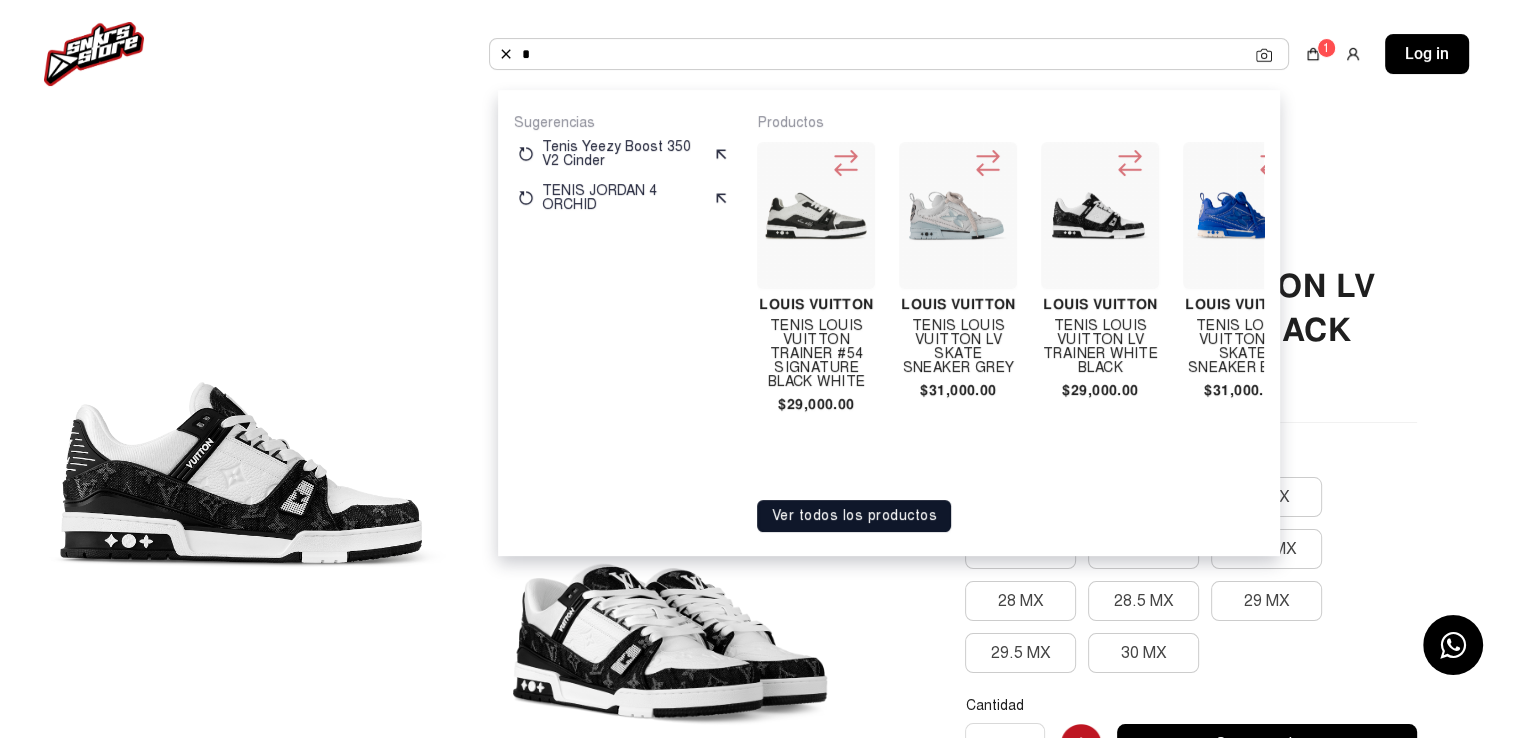 type on "*" 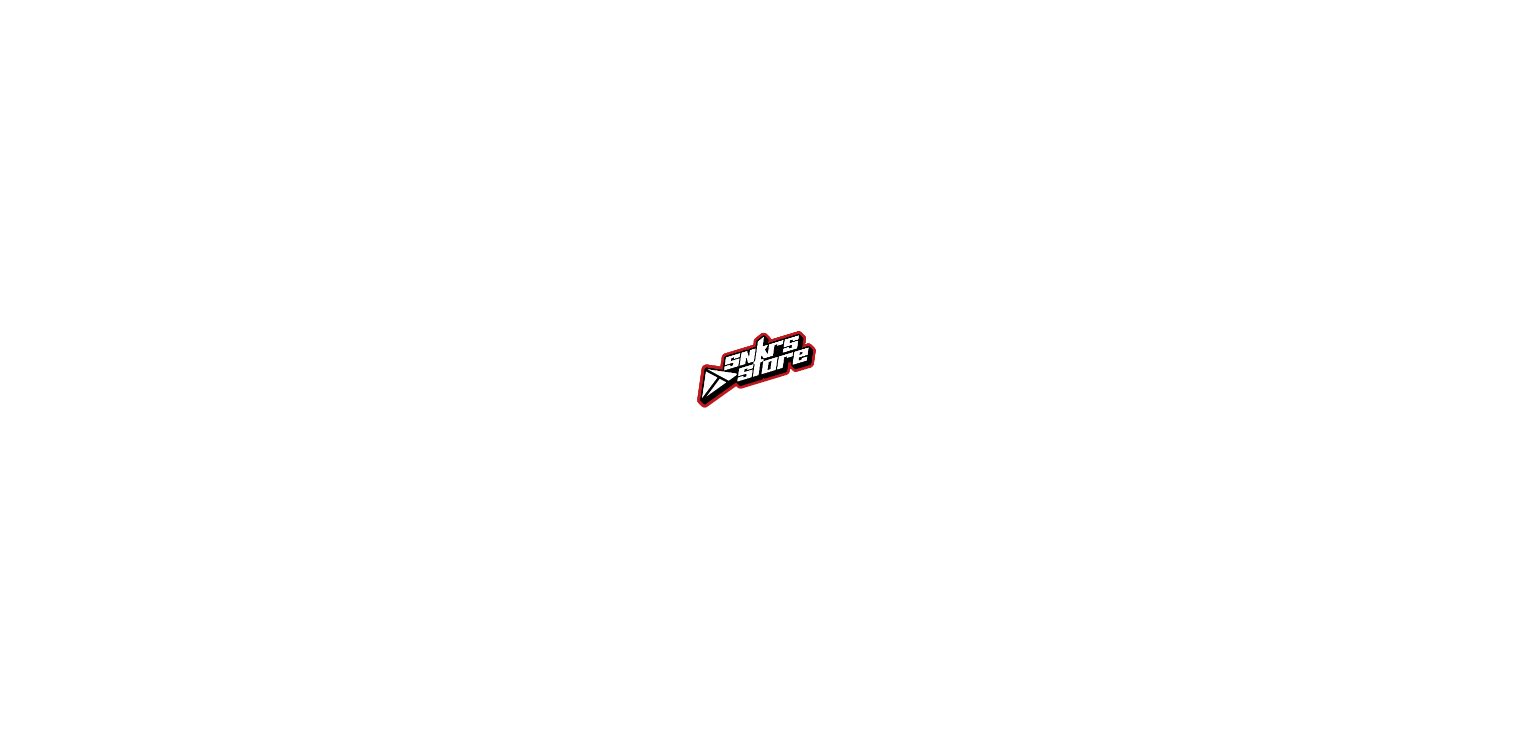 scroll, scrollTop: 0, scrollLeft: 0, axis: both 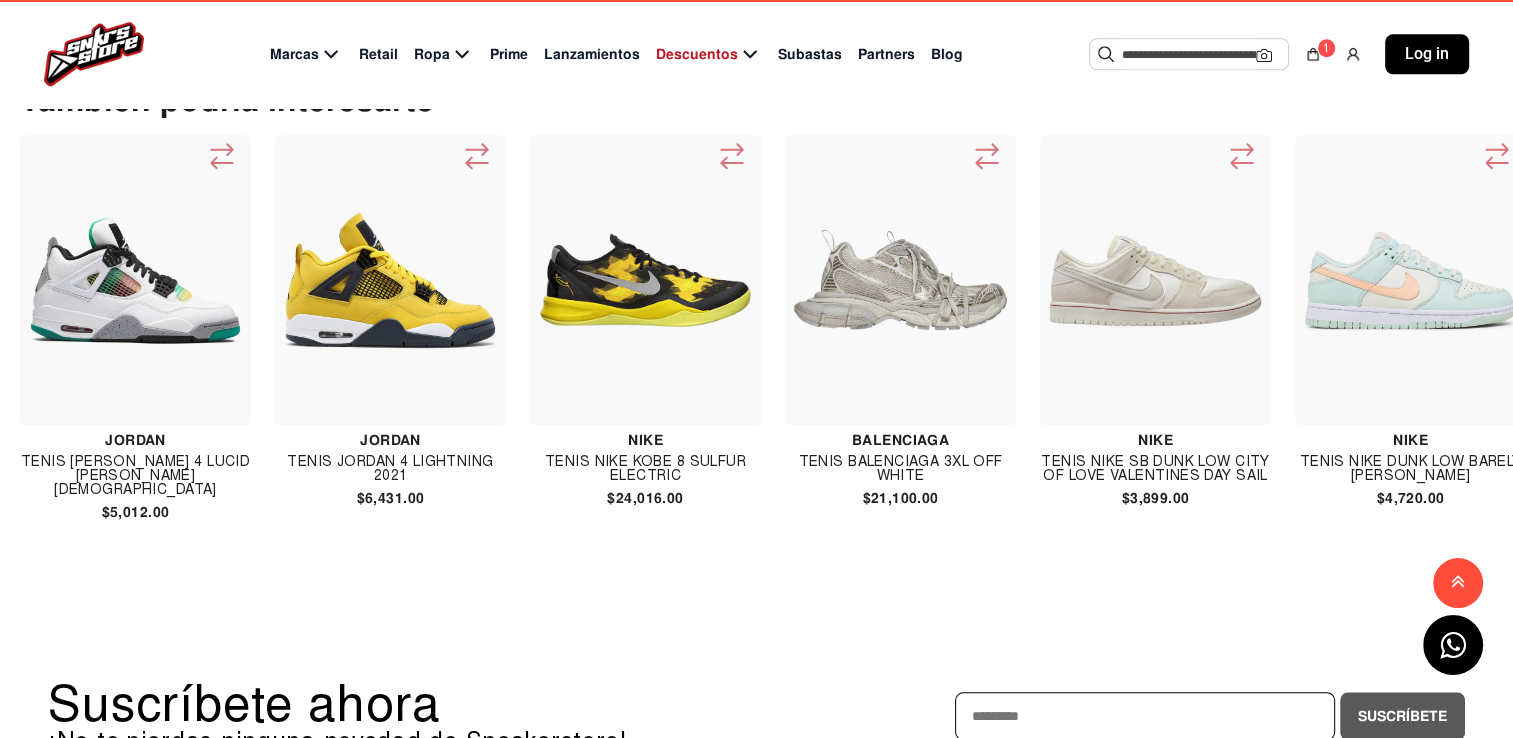 click 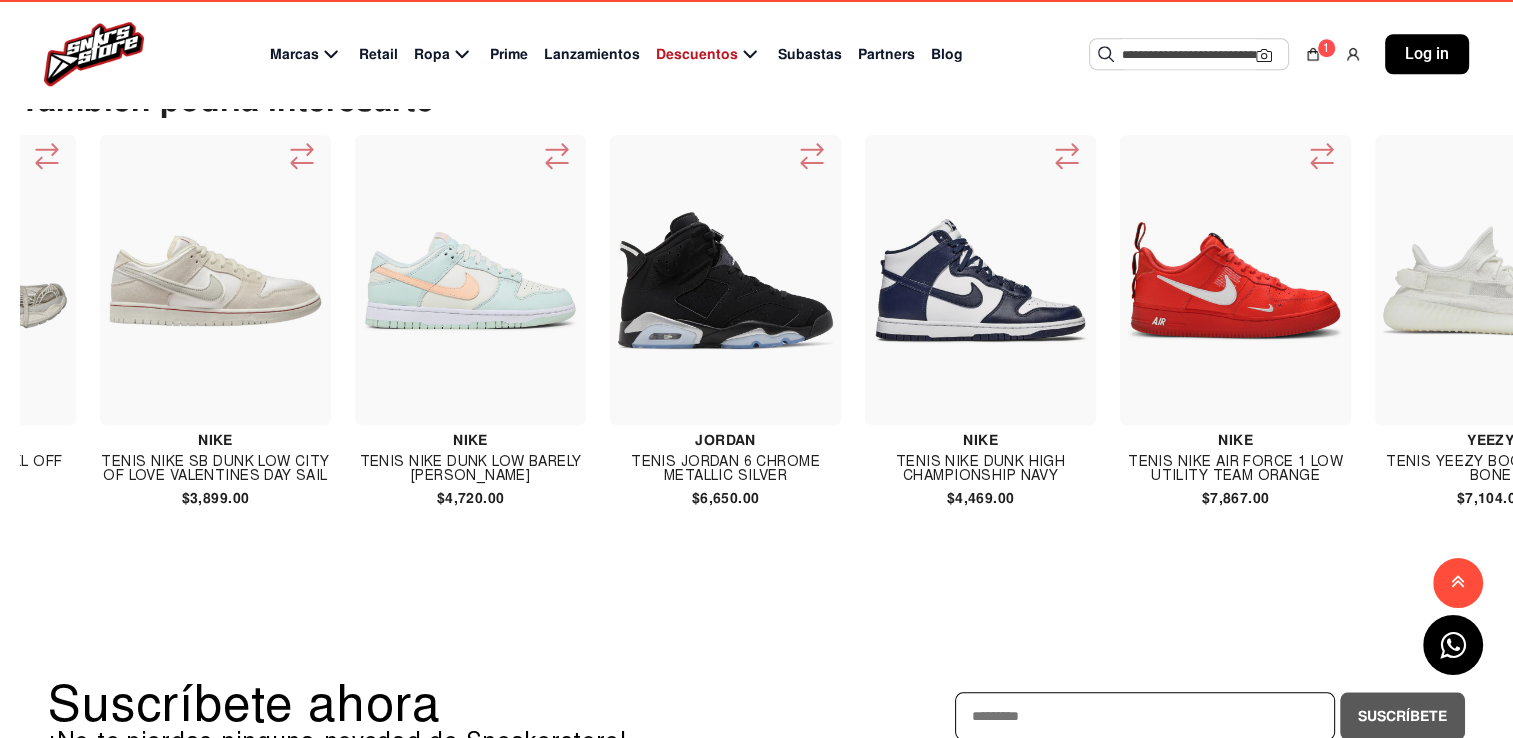 scroll, scrollTop: 0, scrollLeft: 960, axis: horizontal 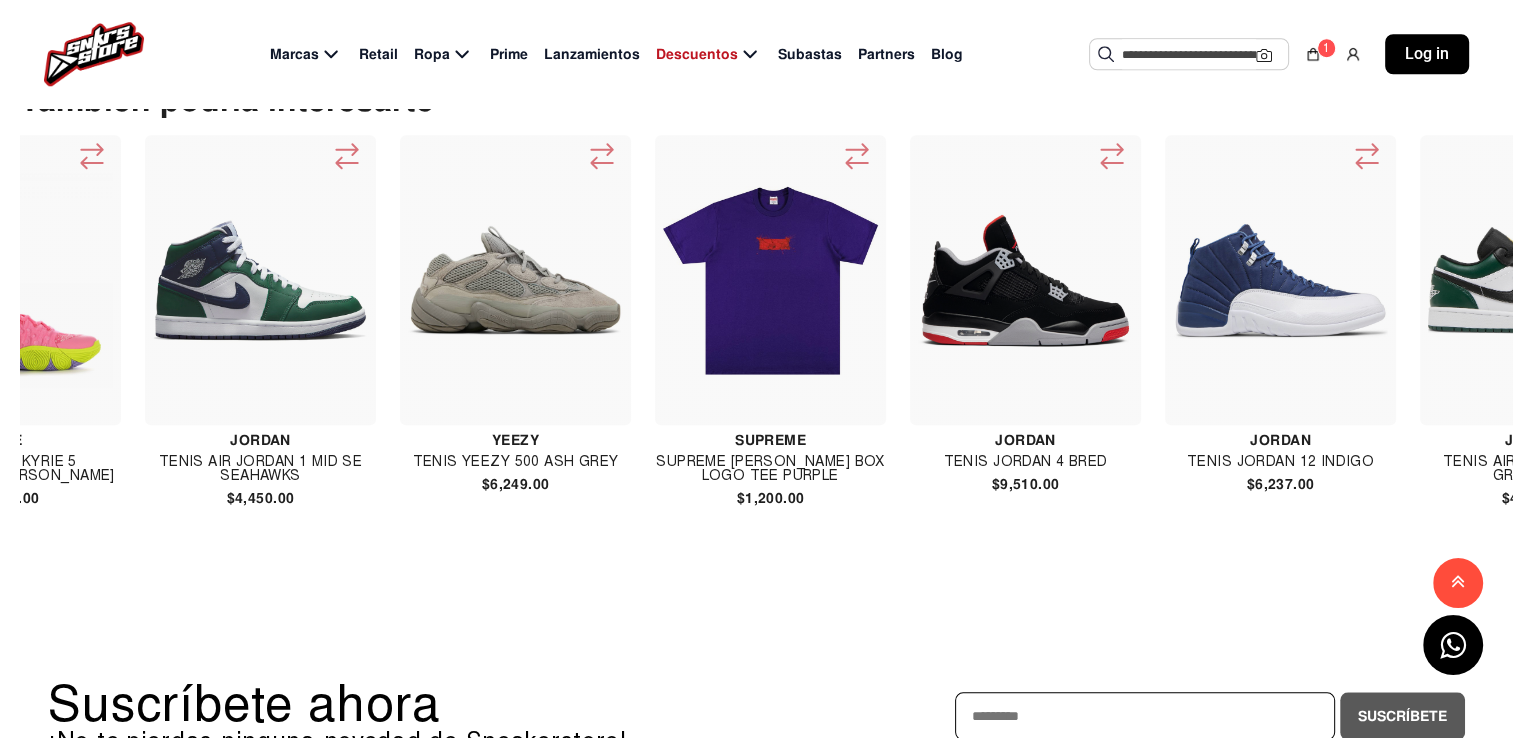 click on "Jordan Tenis Jordan 4 Lucid Green Rasta    $5,012.00  Jordan Tenis Jordan 4 Lightning 2021  $6,431.00  Nike Tenis Nike Kobe 8 Sulfur Electric  $24,016.00  Balenciaga TENIS BALENCIAGA 3XL OFF WHITE  $21,100.00  Nike TENIS NIKE SB DUNK LOW CITY OF LOVE VALENTINES DAY SAIL  $3,899.00  Nike Tenis Nike Dunk Low Barely Green  $4,720.00  Jordan Tenis Jordan 6 Chrome Metallic Silver  $6,650.00  Nike Tenis Nike Dunk High Championship Navy  $4,469.00  Nike Tenis Nike Air Force 1 Low Utility Team Orange  $7,867.00  Yeezy Tenis Yeezy Boost 350 V2 Bone  $7,104.00  Nike Tenis Nike Kobe 7 Galaxy As  $18,584.00  Yeezy Tenis Yeezy 450 Dark Slate  $7,354.00  Converse Tenis Converse Chuck Taylor All Star 70s Hi Comme Des Garçons Play Black  $4,562.00  Nike Tenis Nike Dunk Low Co.jp Samba   $5,483.00  VEJA TENIS VEJA CAMPO LOW CHROMEFREE LEATHER WHITE NATURAL  $4,400.00  Jordan TENIS JORDAN 3 GREEN GLOW  $4,499.00  Off White TENIS OFF-WHITE OUT OF OFFICE LOW CALF LEATHER WHITE BABY BLUE  $8,785.00  Jordan  $6,986.00  Nike VEJA" 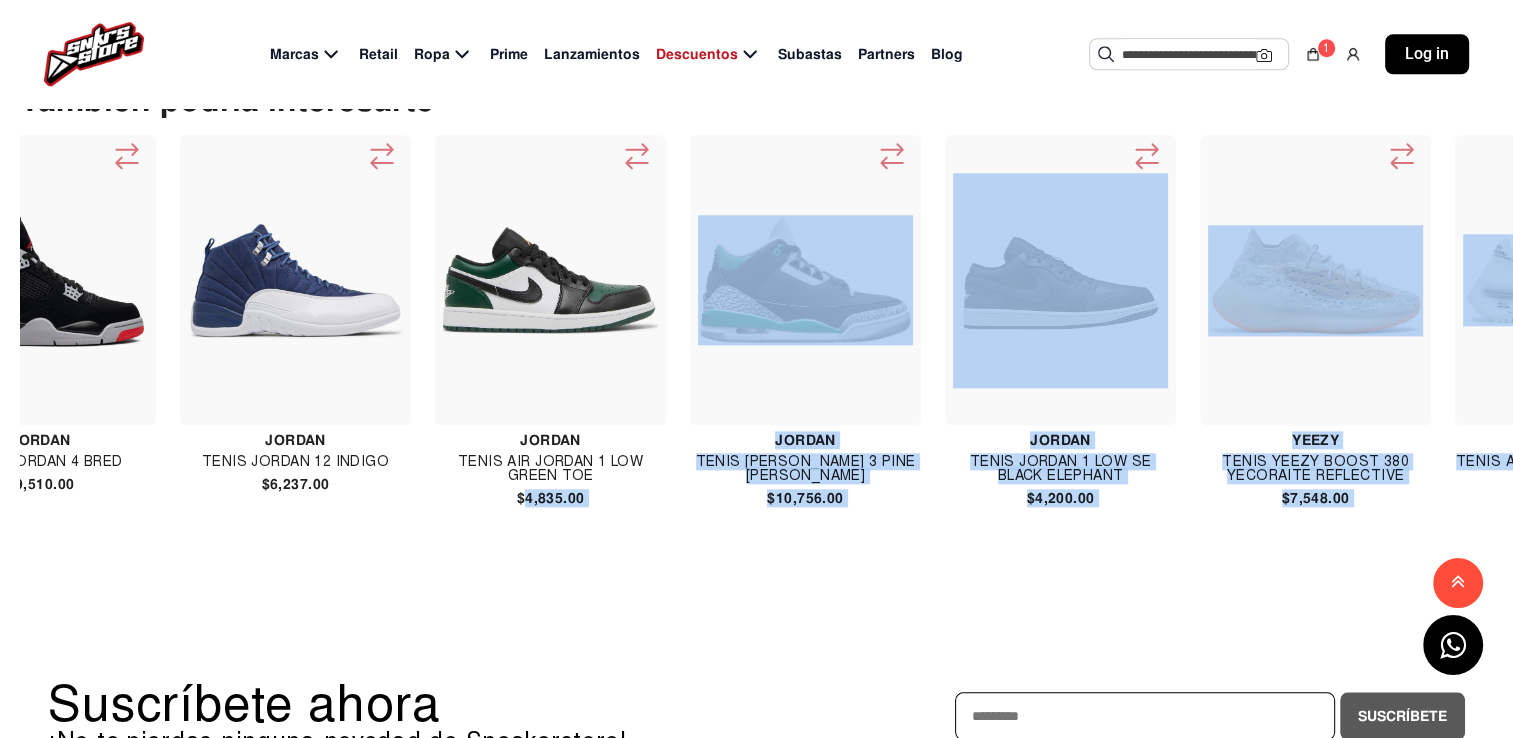 scroll, scrollTop: 0, scrollLeft: 7784, axis: horizontal 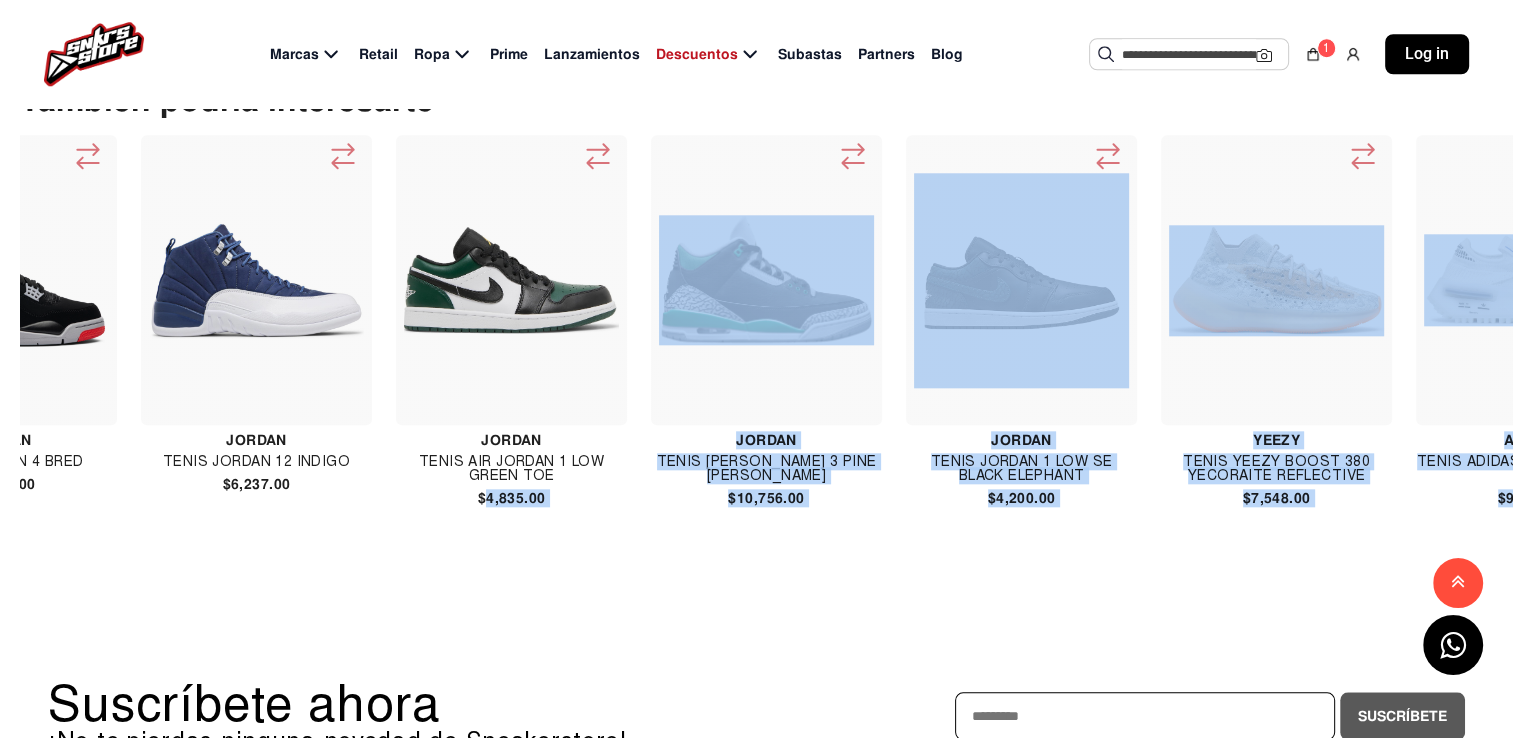 click on "Jordan Tenis Jordan 4 Lucid Green Rasta    $5,012.00  Jordan Tenis Jordan 4 Lightning 2021  $6,431.00  Nike Tenis Nike Kobe 8 Sulfur Electric  $24,016.00  Balenciaga TENIS BALENCIAGA 3XL OFF WHITE  $21,100.00  Nike TENIS NIKE SB DUNK LOW CITY OF LOVE VALENTINES DAY SAIL  $3,899.00  Nike Tenis Nike Dunk Low Barely Green  $4,720.00  Jordan Tenis Jordan 6 Chrome Metallic Silver  $6,650.00  Nike Tenis Nike Dunk High Championship Navy  $4,469.00  Nike Tenis Nike Air Force 1 Low Utility Team Orange  $7,867.00  Yeezy Tenis Yeezy Boost 350 V2 Bone  $7,104.00  Nike Tenis Nike Kobe 7 Galaxy As  $18,584.00  Yeezy Tenis Yeezy 450 Dark Slate  $7,354.00  Converse Tenis Converse Chuck Taylor All Star 70s Hi Comme Des Garçons Play Black  $4,562.00  Nike Tenis Nike Dunk Low Co.jp Samba   $5,483.00  VEJA TENIS VEJA CAMPO LOW CHROMEFREE LEATHER WHITE NATURAL  $4,400.00  Jordan TENIS JORDAN 3 GREEN GLOW  $4,499.00  Off White TENIS OFF-WHITE OUT OF OFFICE LOW CALF LEATHER WHITE BABY BLUE  $8,785.00  Jordan  $6,986.00  Nike VEJA" 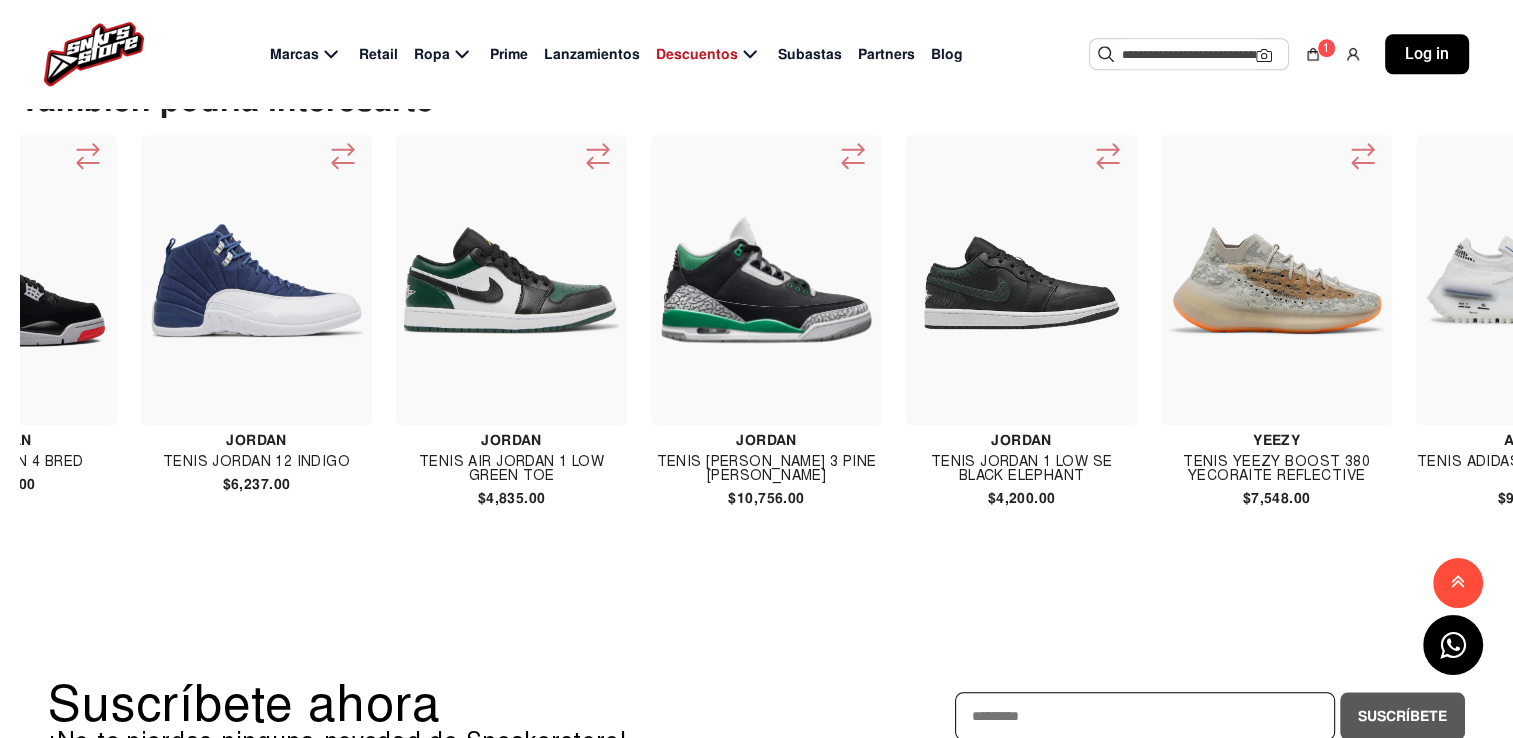 click on "Suscríbete ahora  ¡No te pierdas ninguna novedad de Sneakerstore!   Suscríbete   Descarga la app de  Sneakers  Store  Disponible en Shop Hombre Mujer Niños Lanzamientos Ropa Descuentos Marcas Nuestra Empresa Rastrear mi pedido Consultar aclaración Preguntas frecuentes Blog Términos y condiciones aparta tu par Partners Información de la tienda Llámanos 55 8993 8996 Email  ventas@sneakerstore.com.mx  © 2025 Sneakers Store. All Rights Reserved. Políticas de devolución Términos y condiciones Aviso de privacidad" at bounding box center (756, 966) 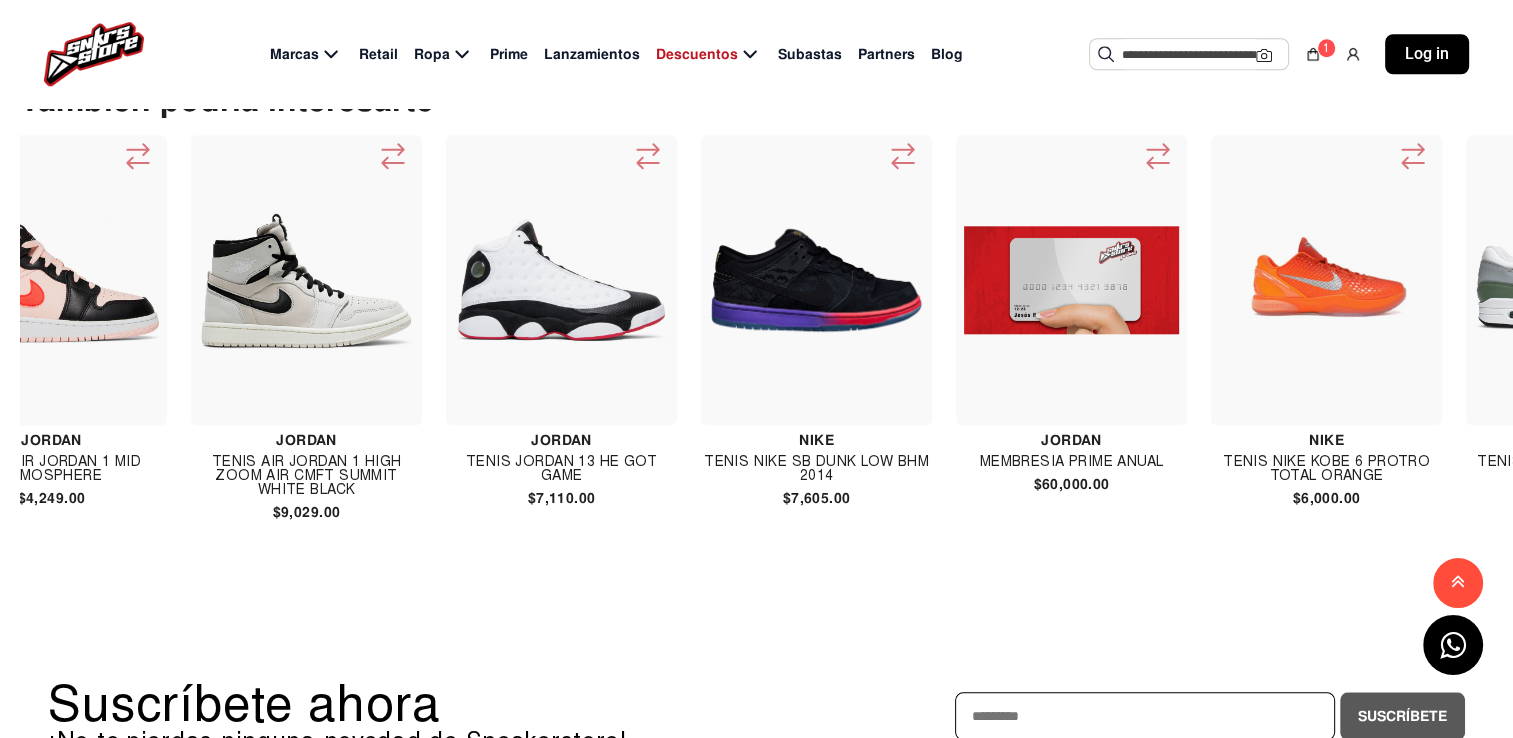 scroll, scrollTop: 0, scrollLeft: 10624, axis: horizontal 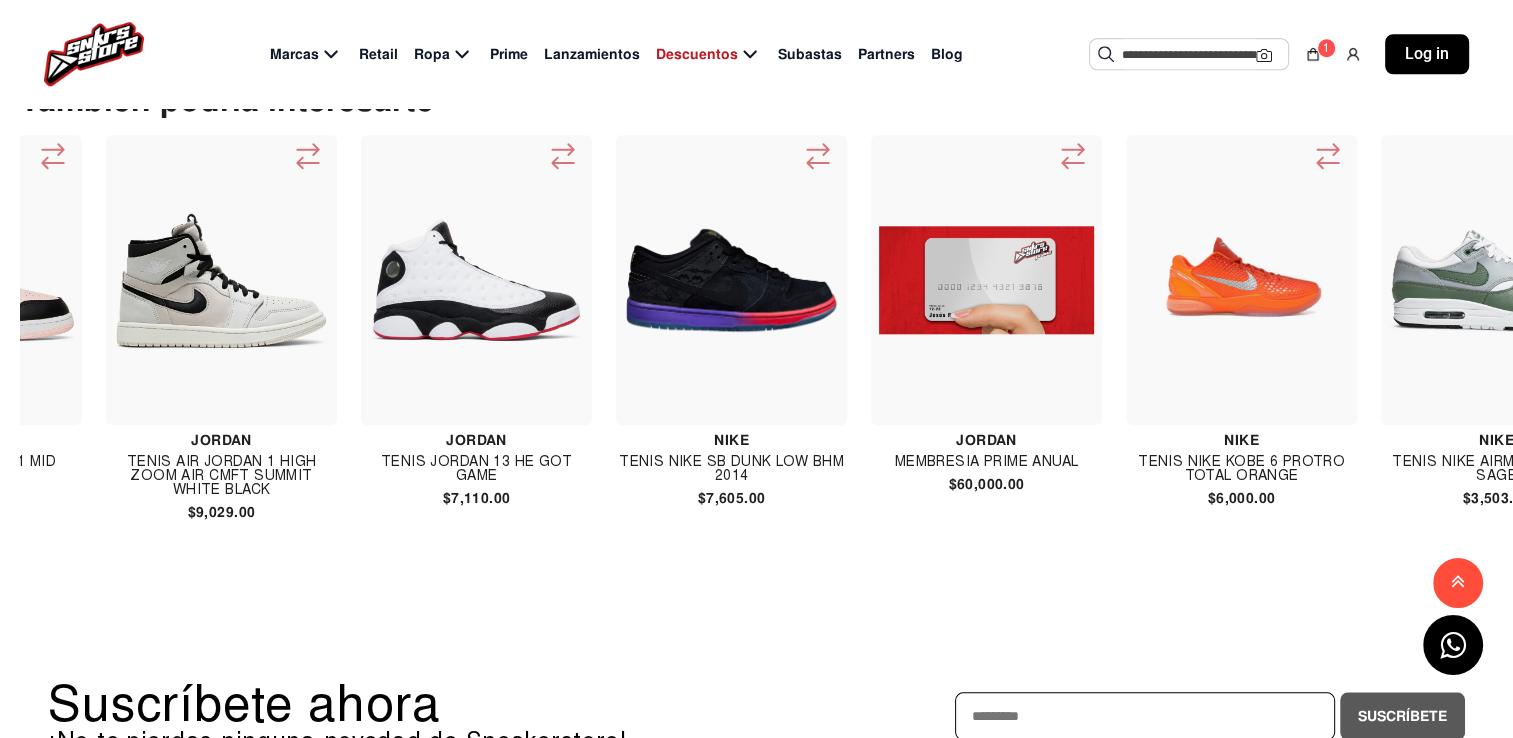 click on "Jordan Tenis Jordan 4 Lucid Green Rasta    $5,012.00  Jordan Tenis Jordan 4 Lightning 2021  $6,431.00  Nike Tenis Nike Kobe 8 Sulfur Electric  $24,016.00  Balenciaga TENIS BALENCIAGA 3XL OFF WHITE  $21,100.00  Nike TENIS NIKE SB DUNK LOW CITY OF LOVE VALENTINES DAY SAIL  $3,899.00  Nike Tenis Nike Dunk Low Barely Green  $4,720.00  Jordan Tenis Jordan 6 Chrome Metallic Silver  $6,650.00  Nike Tenis Nike Dunk High Championship Navy  $4,469.00  Nike Tenis Nike Air Force 1 Low Utility Team Orange  $7,867.00  Yeezy Tenis Yeezy Boost 350 V2 Bone  $7,104.00  Nike Tenis Nike Kobe 7 Galaxy As  $18,584.00  Yeezy Tenis Yeezy 450 Dark Slate  $7,354.00  Converse Tenis Converse Chuck Taylor All Star 70s Hi Comme Des Garçons Play Black  $4,562.00  Nike Tenis Nike Dunk Low Co.jp Samba   $5,483.00  VEJA TENIS VEJA CAMPO LOW CHROMEFREE LEATHER WHITE NATURAL  $4,400.00  Jordan TENIS JORDAN 3 GREEN GLOW  $4,499.00  Off White TENIS OFF-WHITE OUT OF OFFICE LOW CALF LEATHER WHITE BABY BLUE  $8,785.00  Jordan  $6,986.00  Nike VEJA" 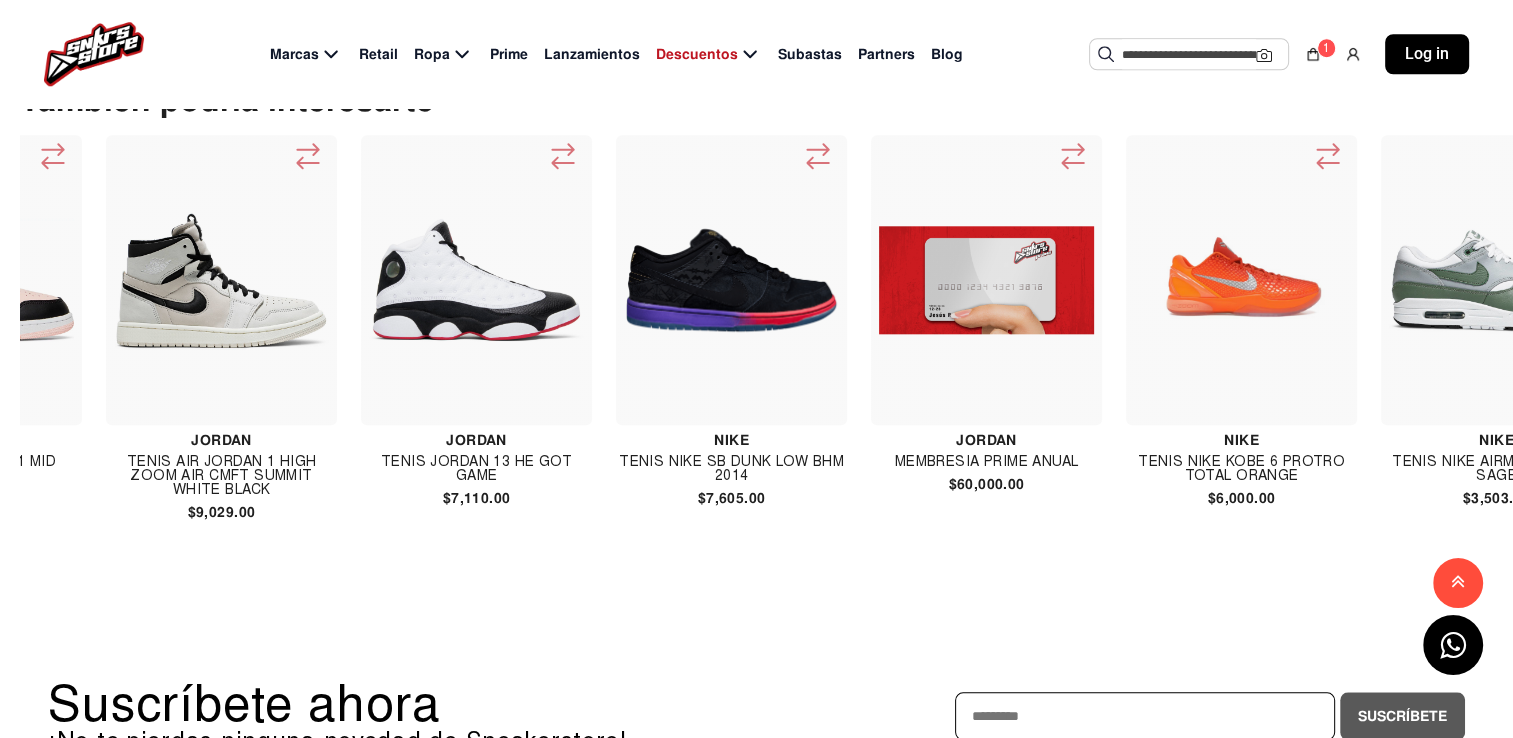 click 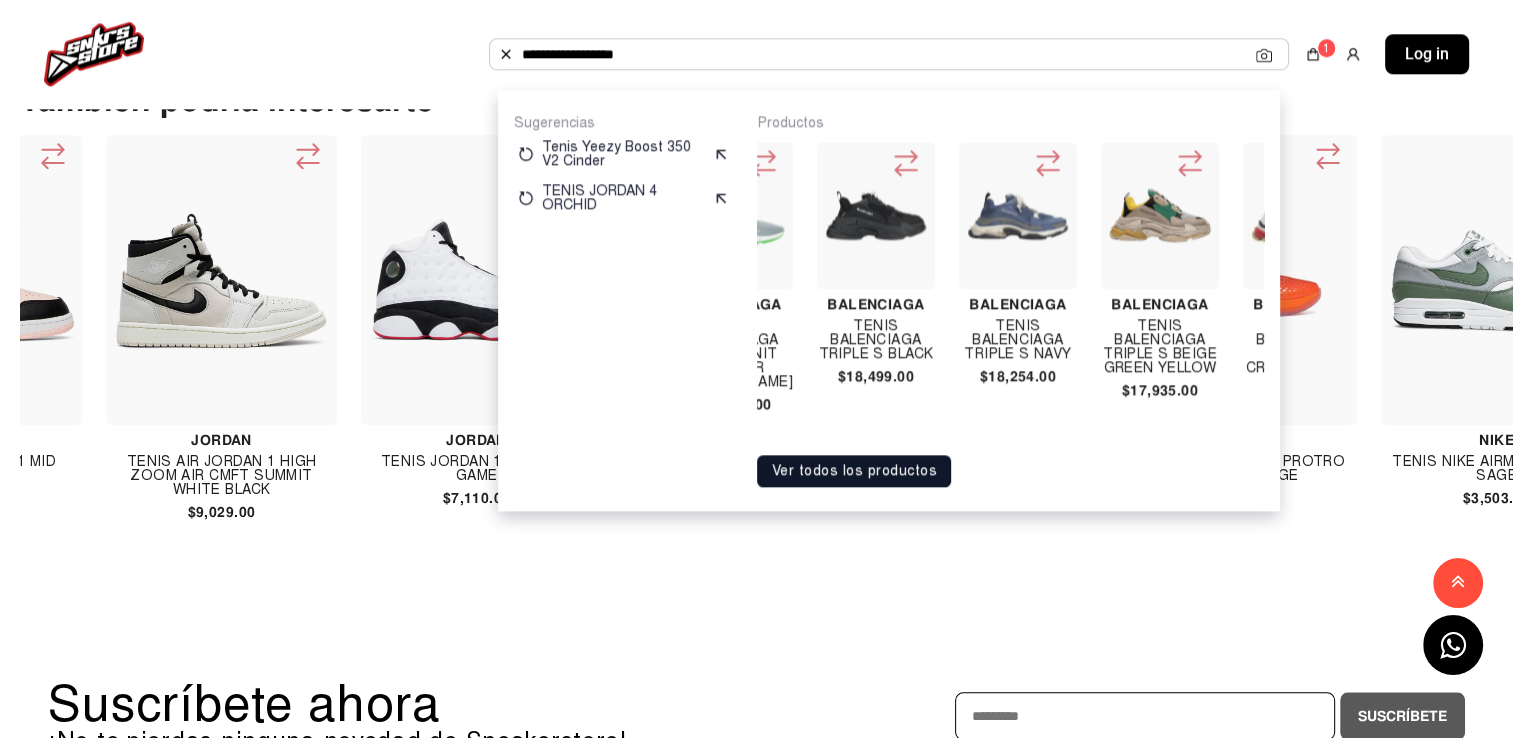 scroll, scrollTop: 0, scrollLeft: 400, axis: horizontal 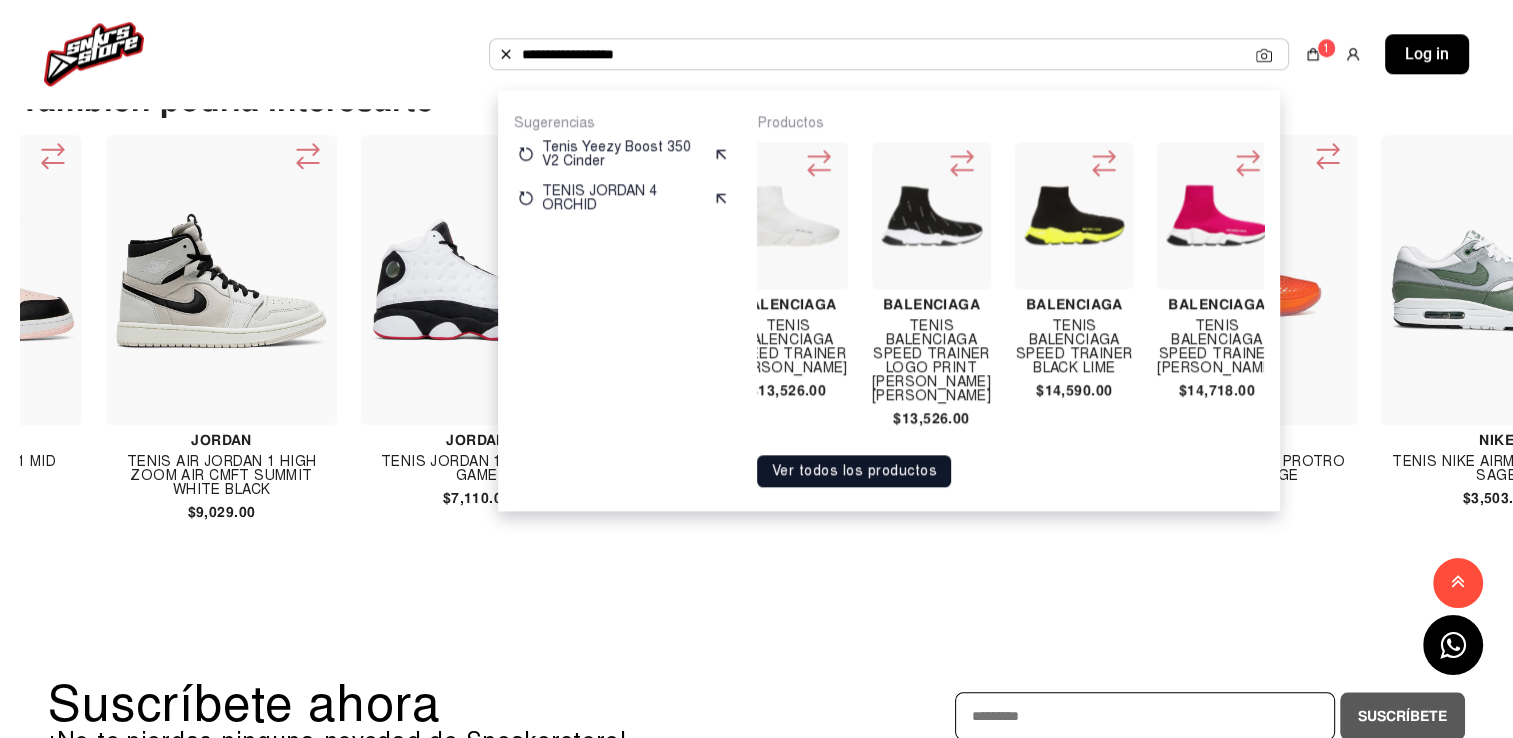 type on "**********" 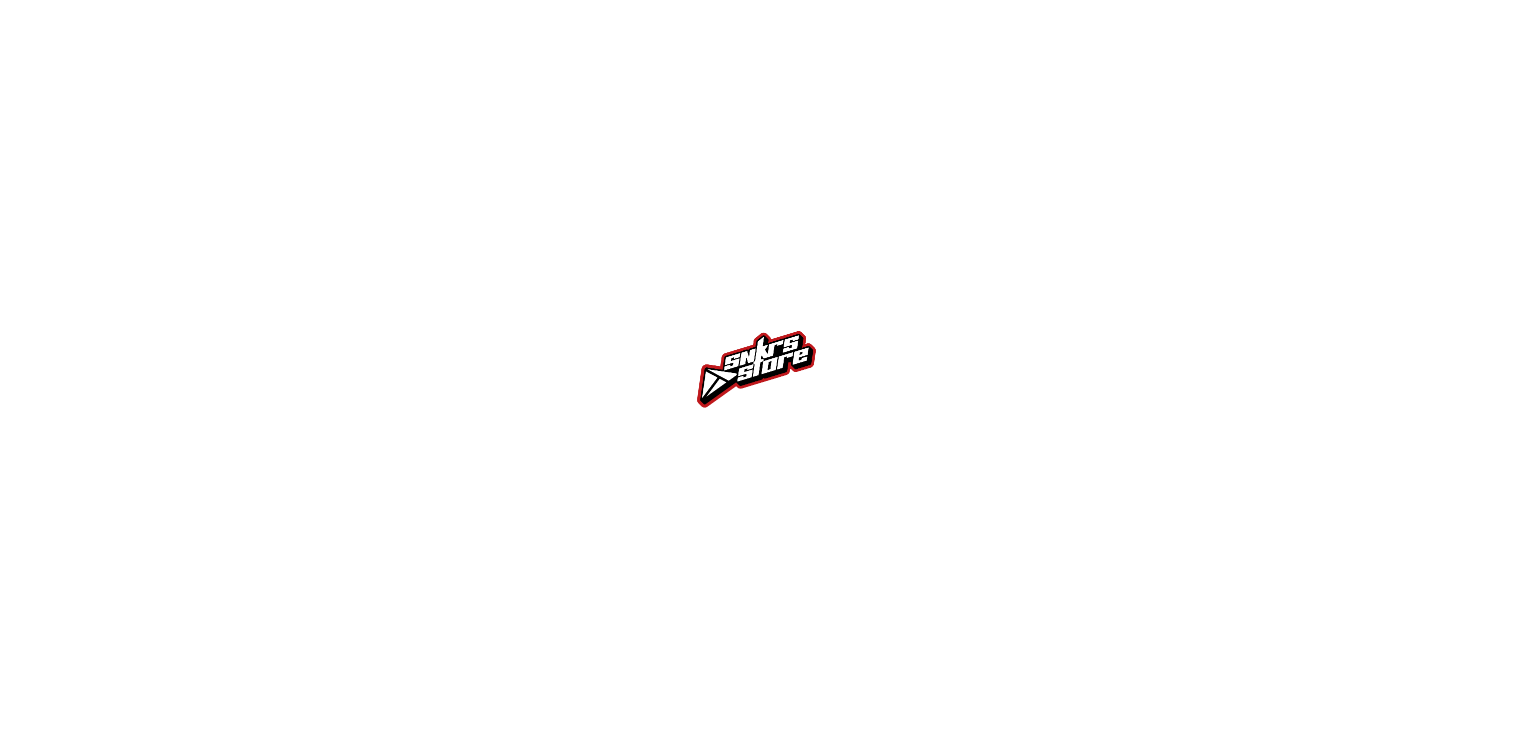 scroll, scrollTop: 0, scrollLeft: 0, axis: both 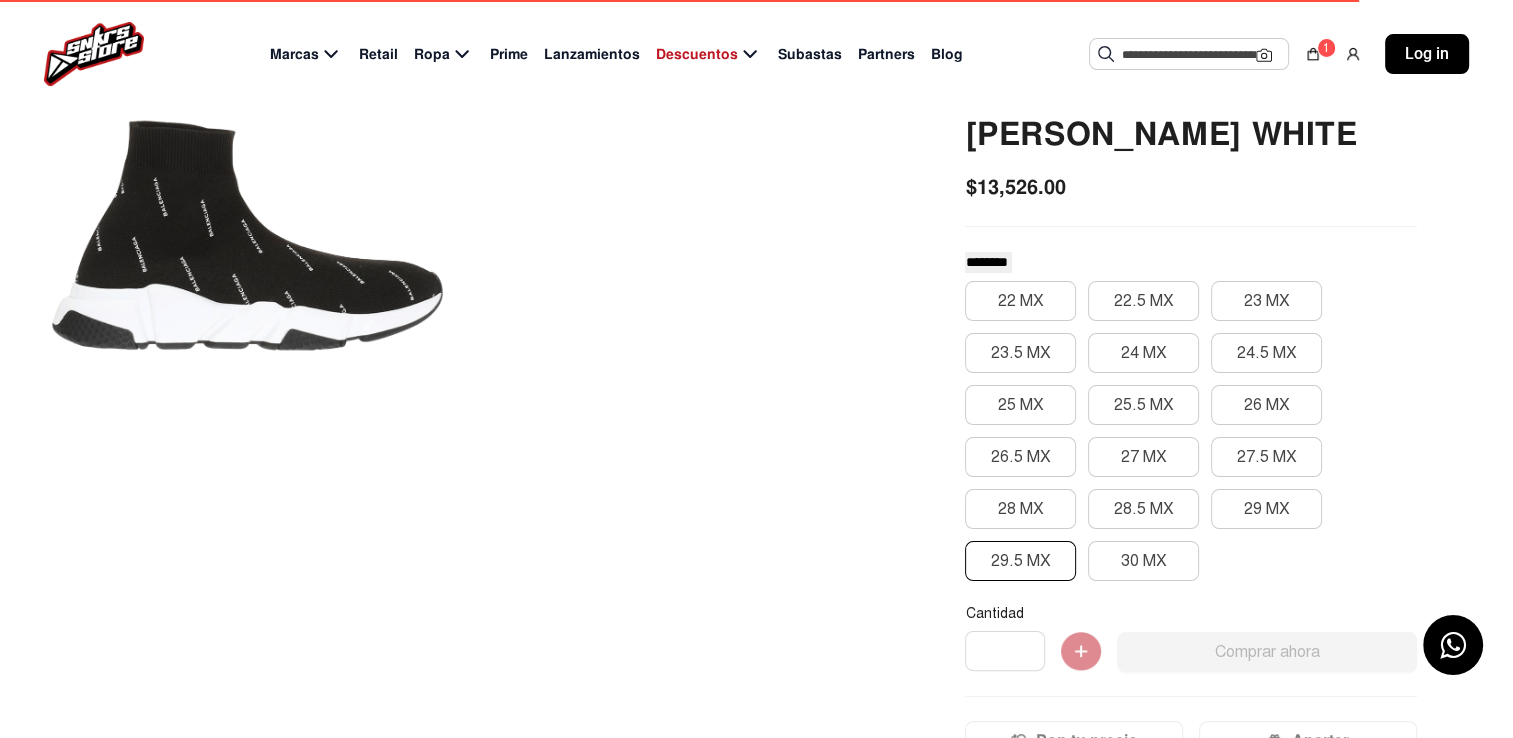 click on "29.5 MX" 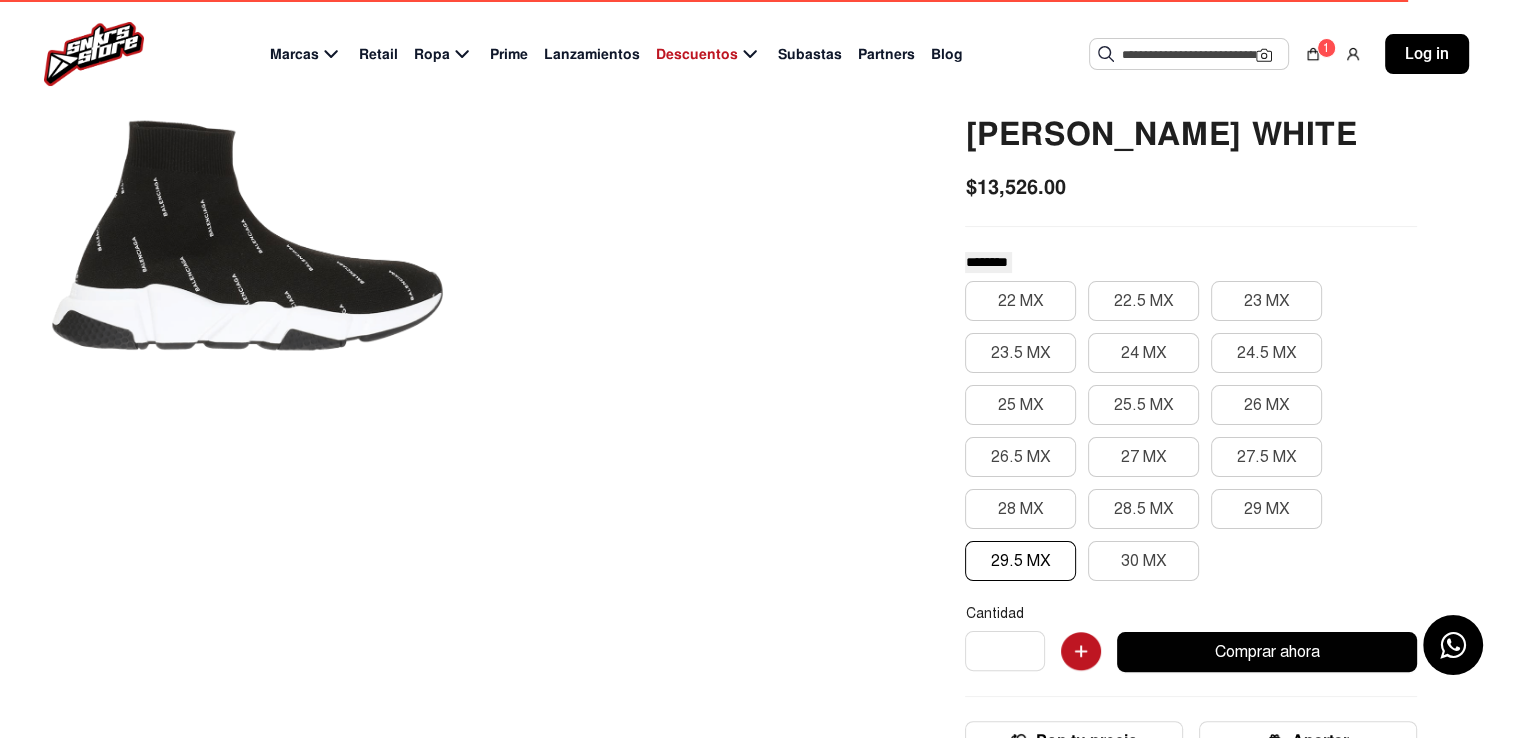 type 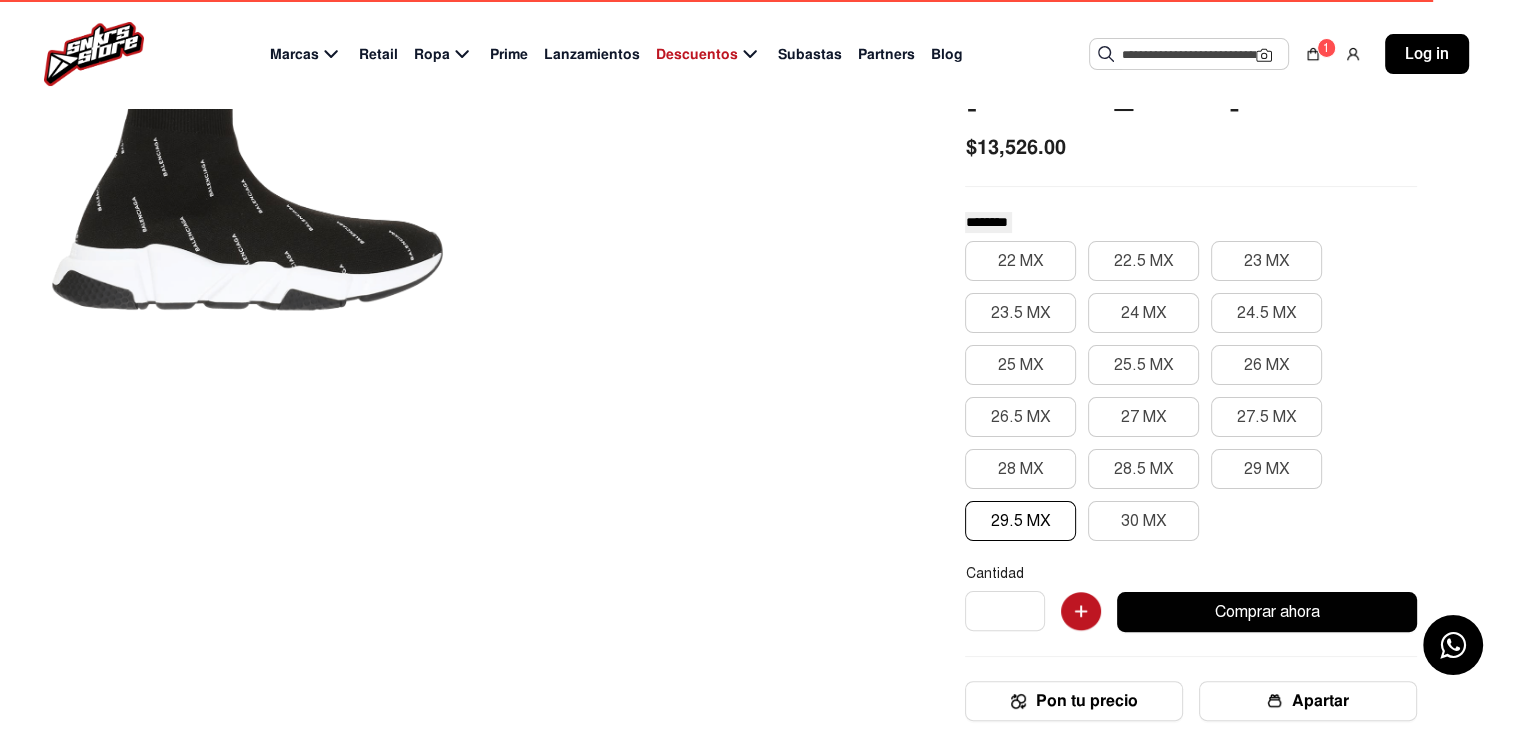 scroll, scrollTop: 400, scrollLeft: 0, axis: vertical 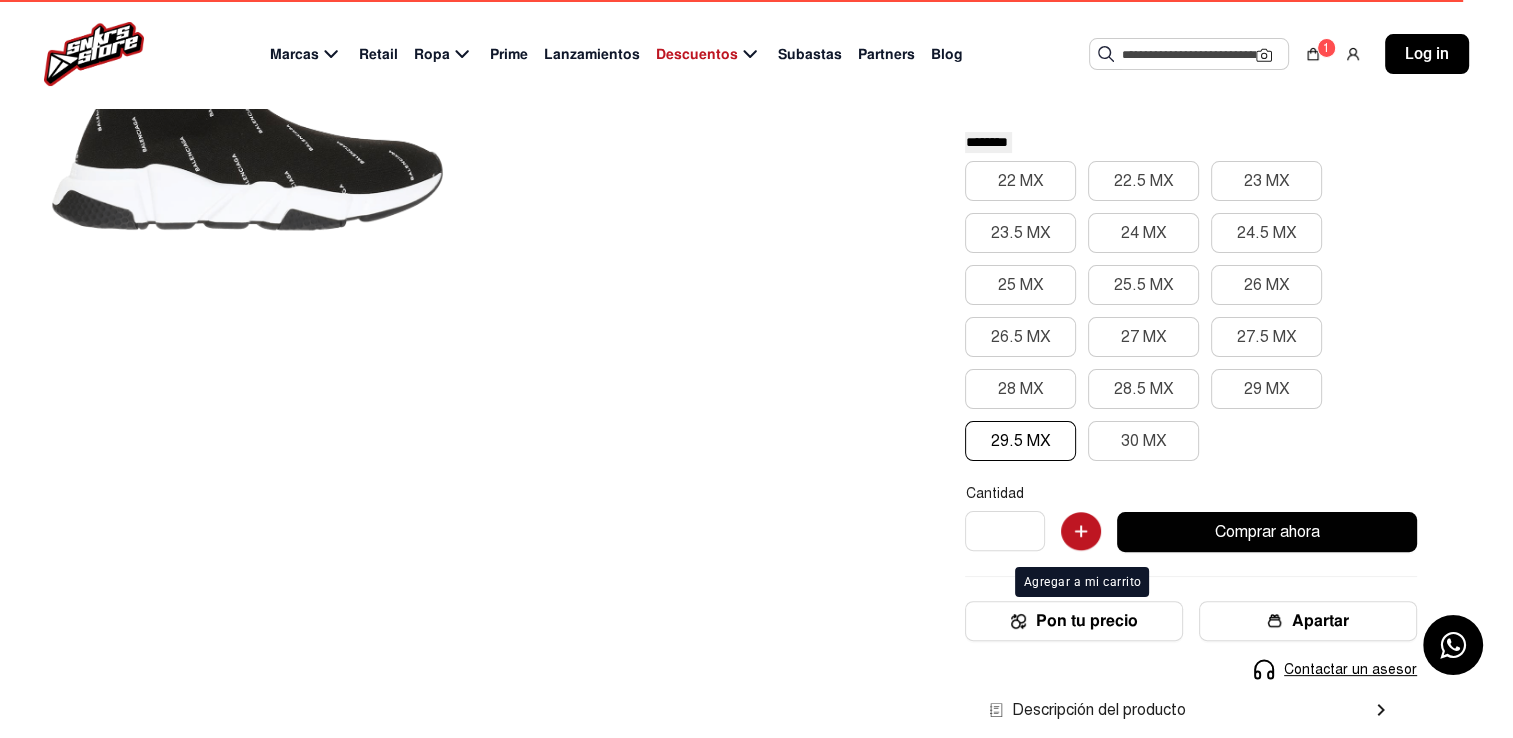 click 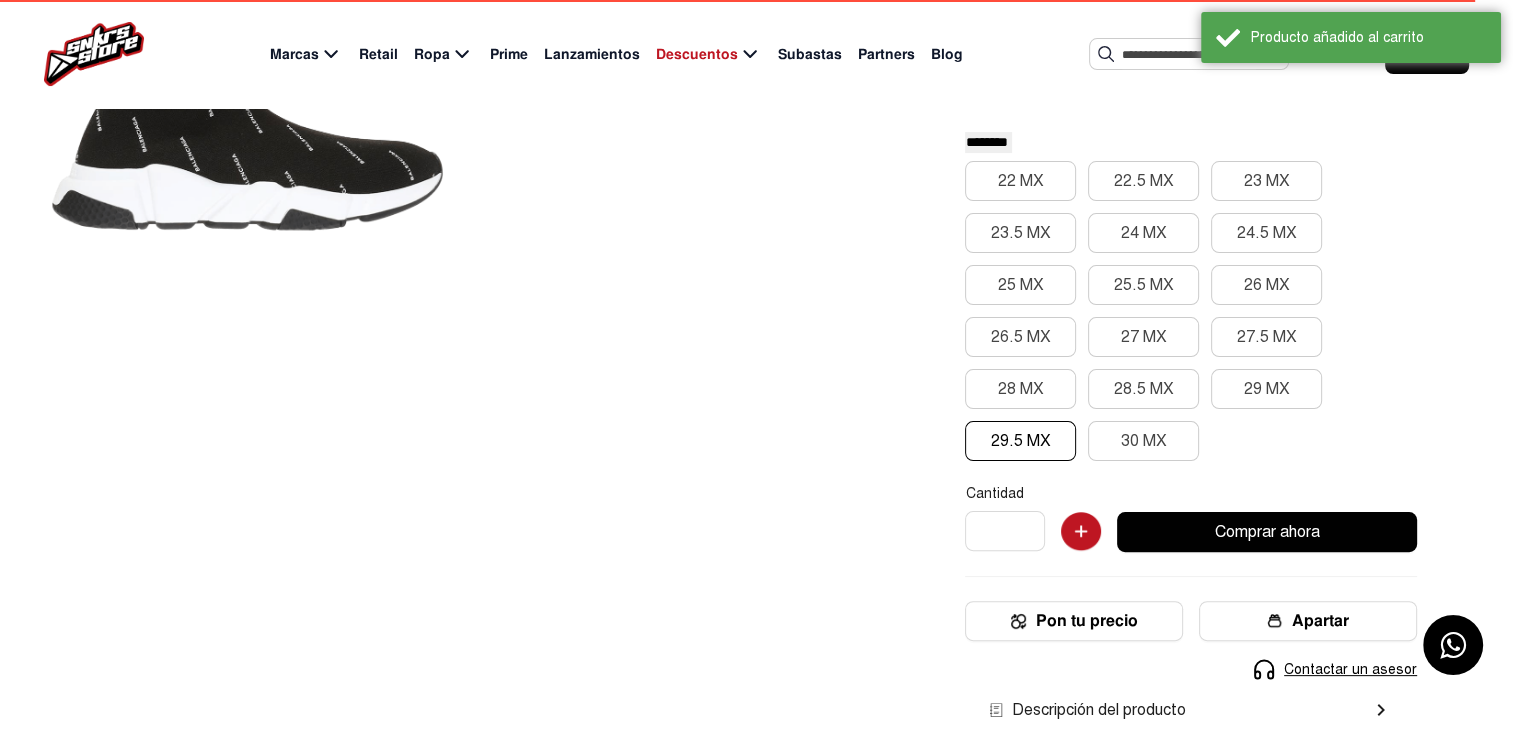 type 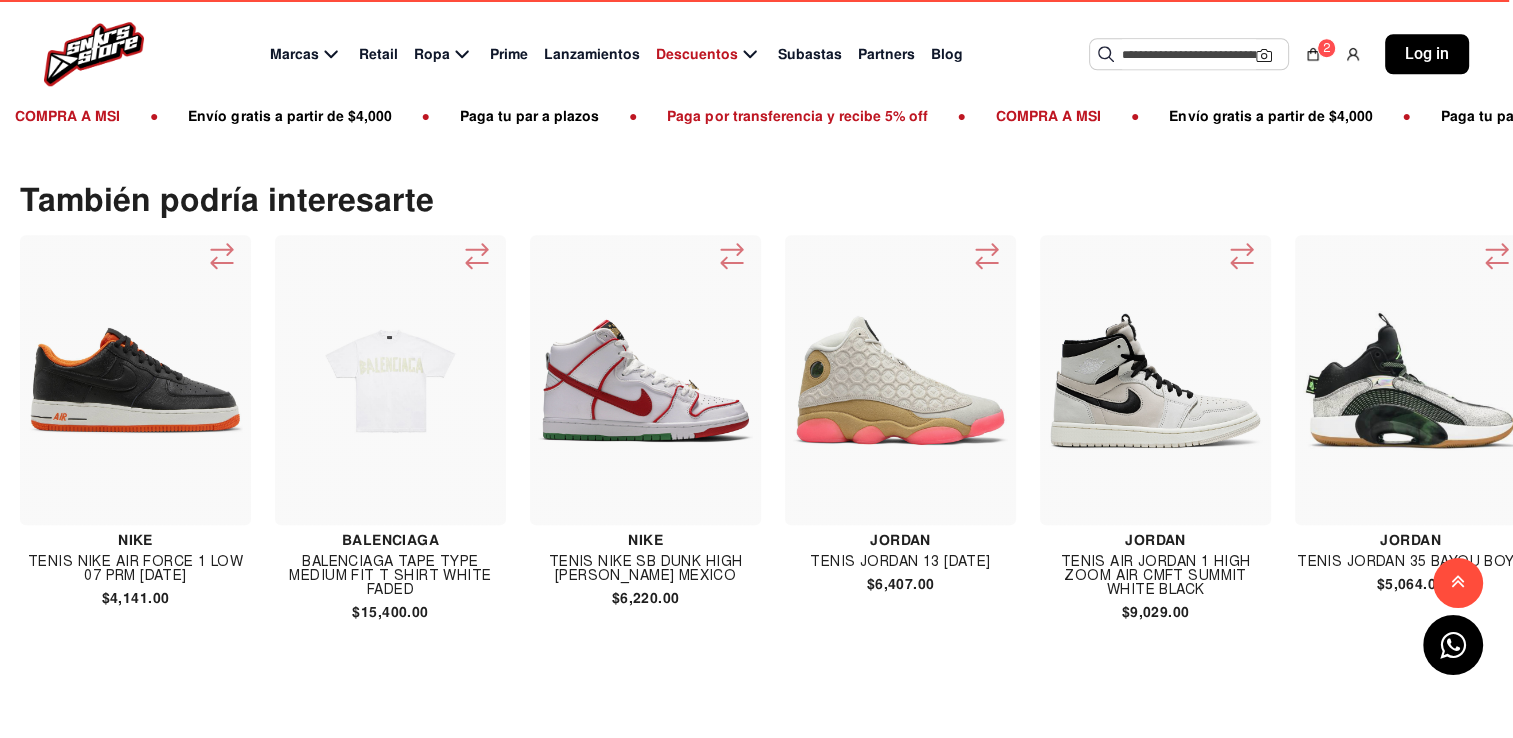 scroll, scrollTop: 2080, scrollLeft: 0, axis: vertical 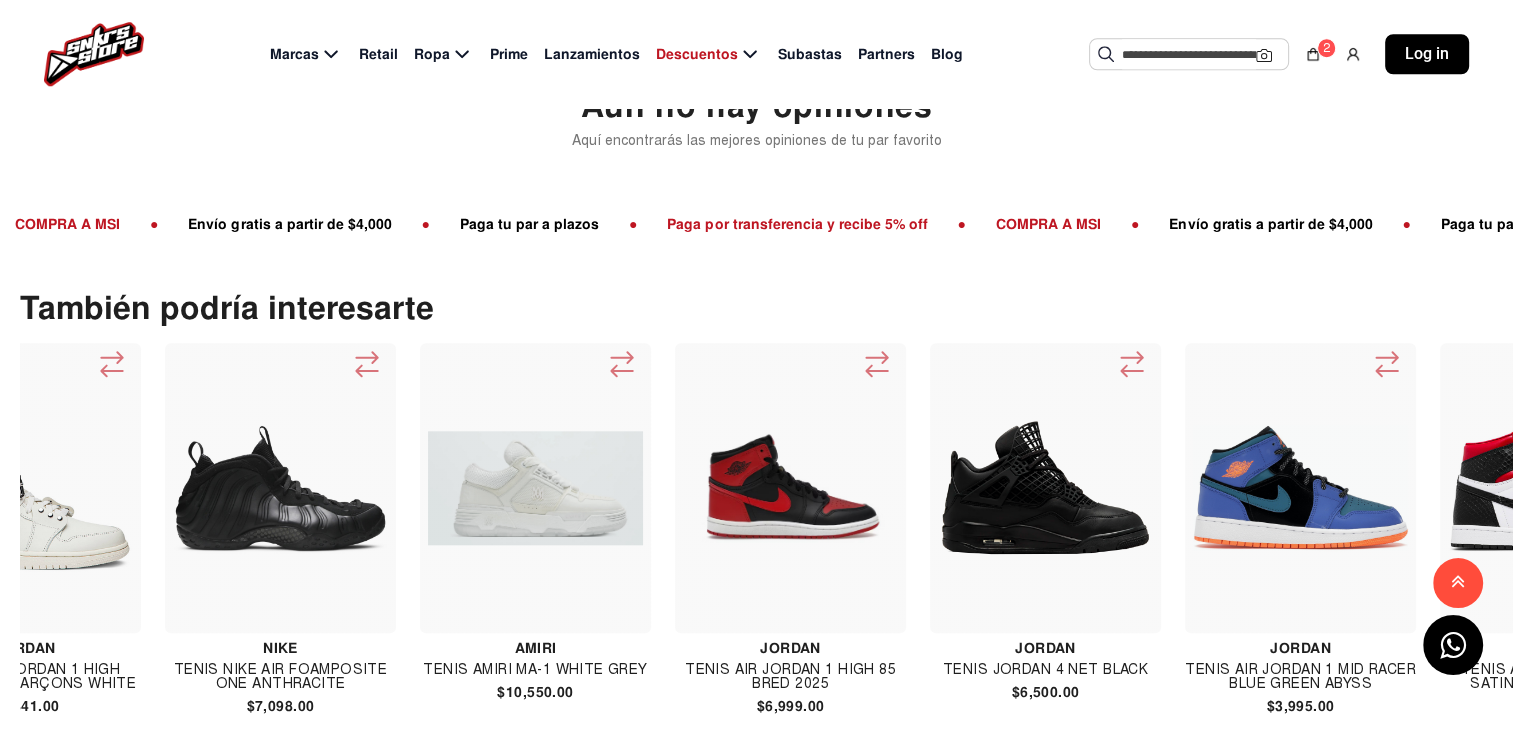 click 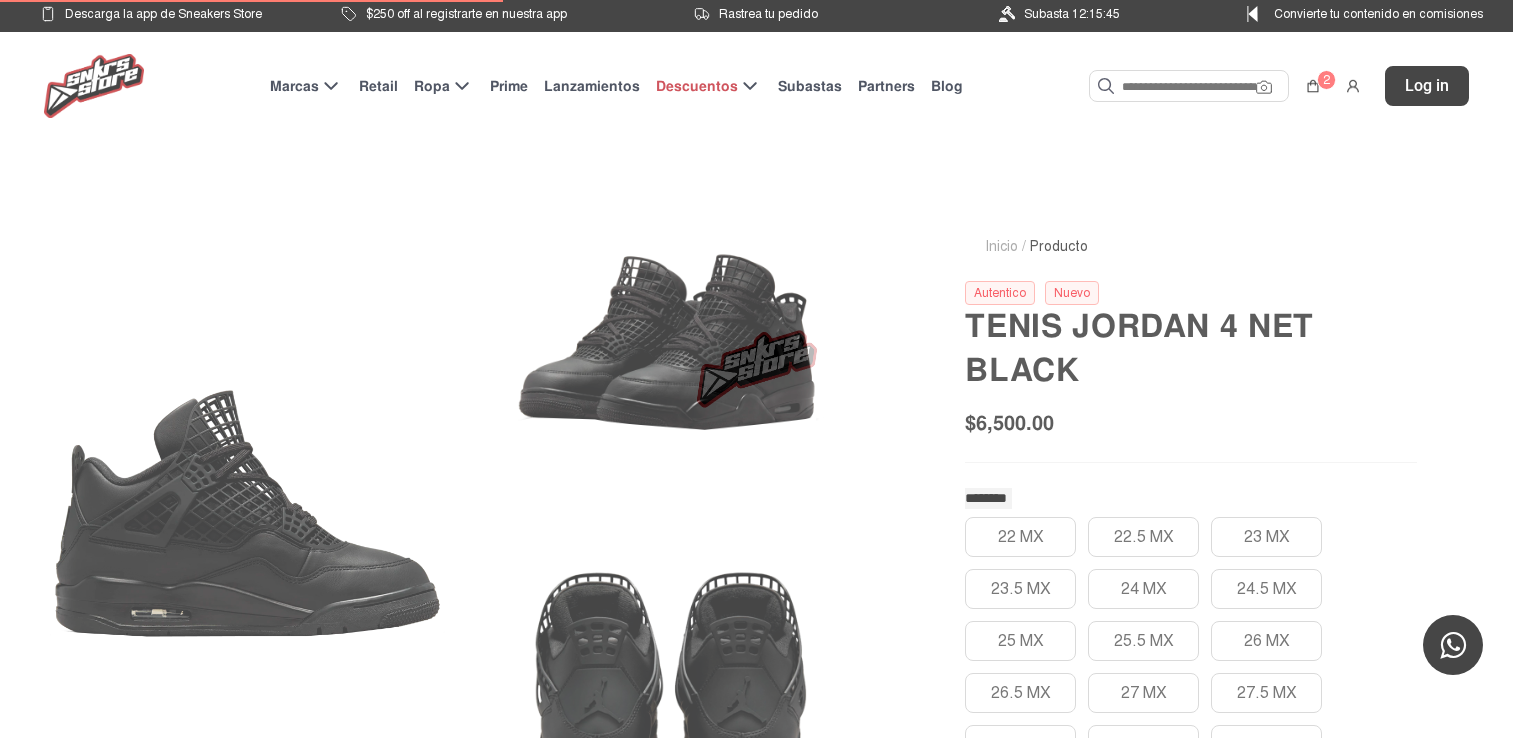 scroll, scrollTop: 0, scrollLeft: 0, axis: both 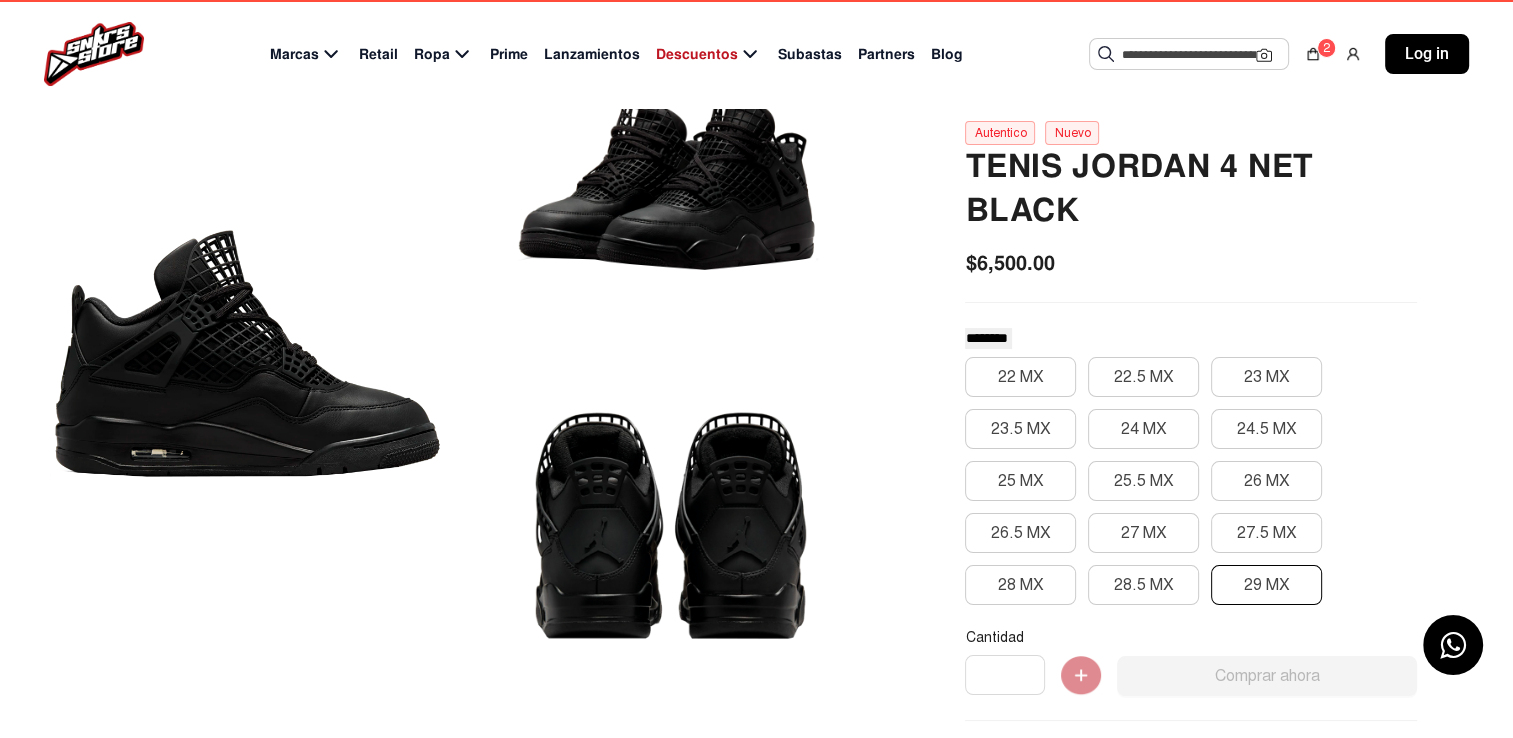 click on "29 MX" 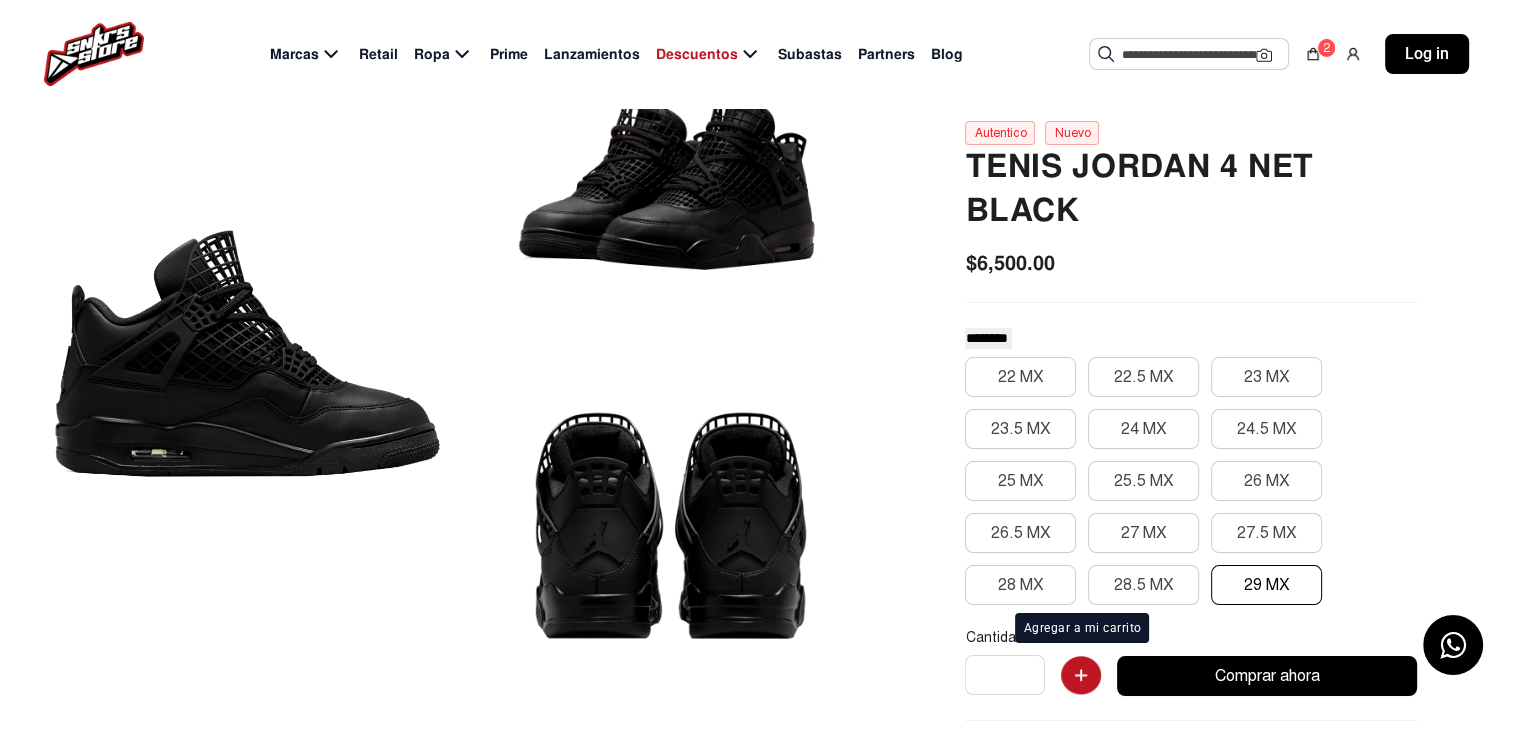 click 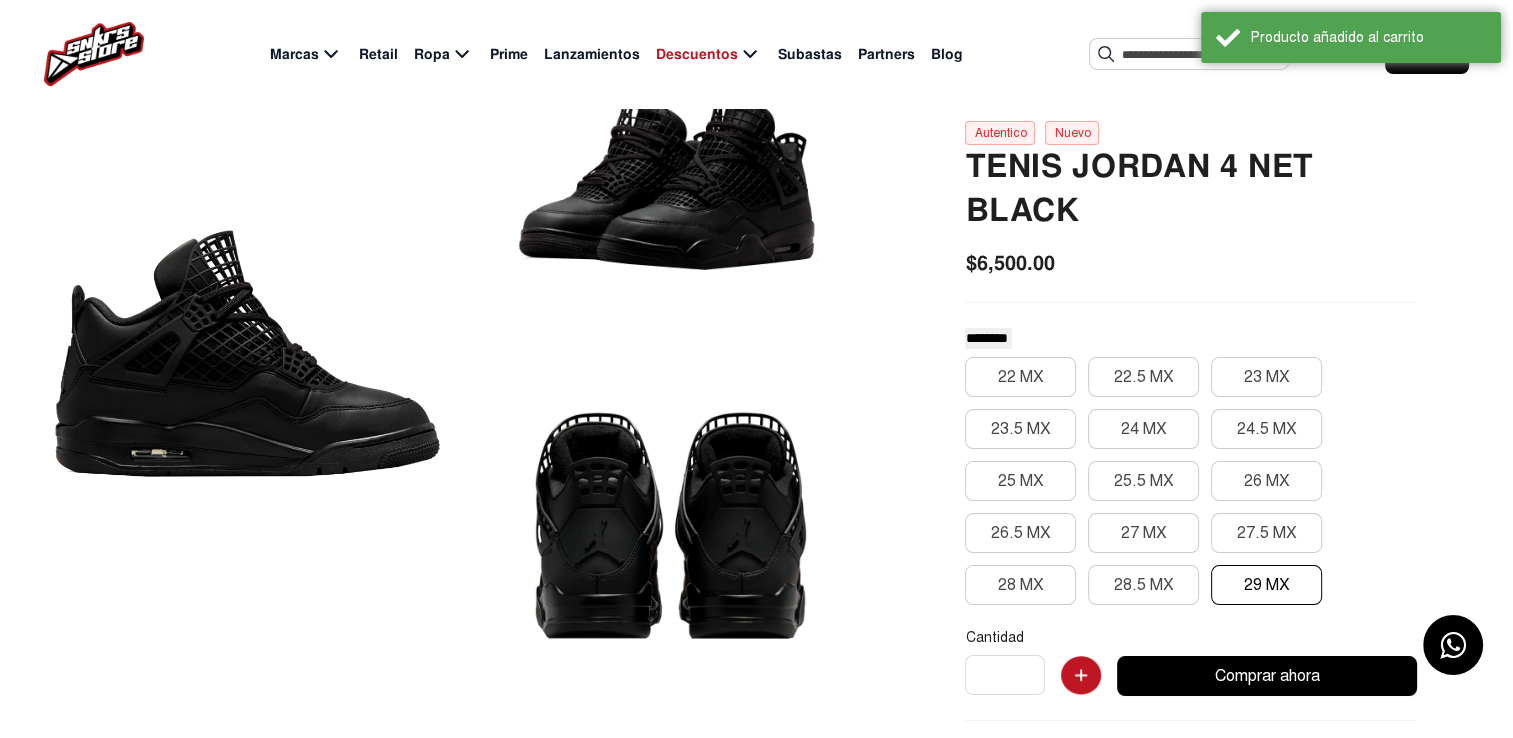 type 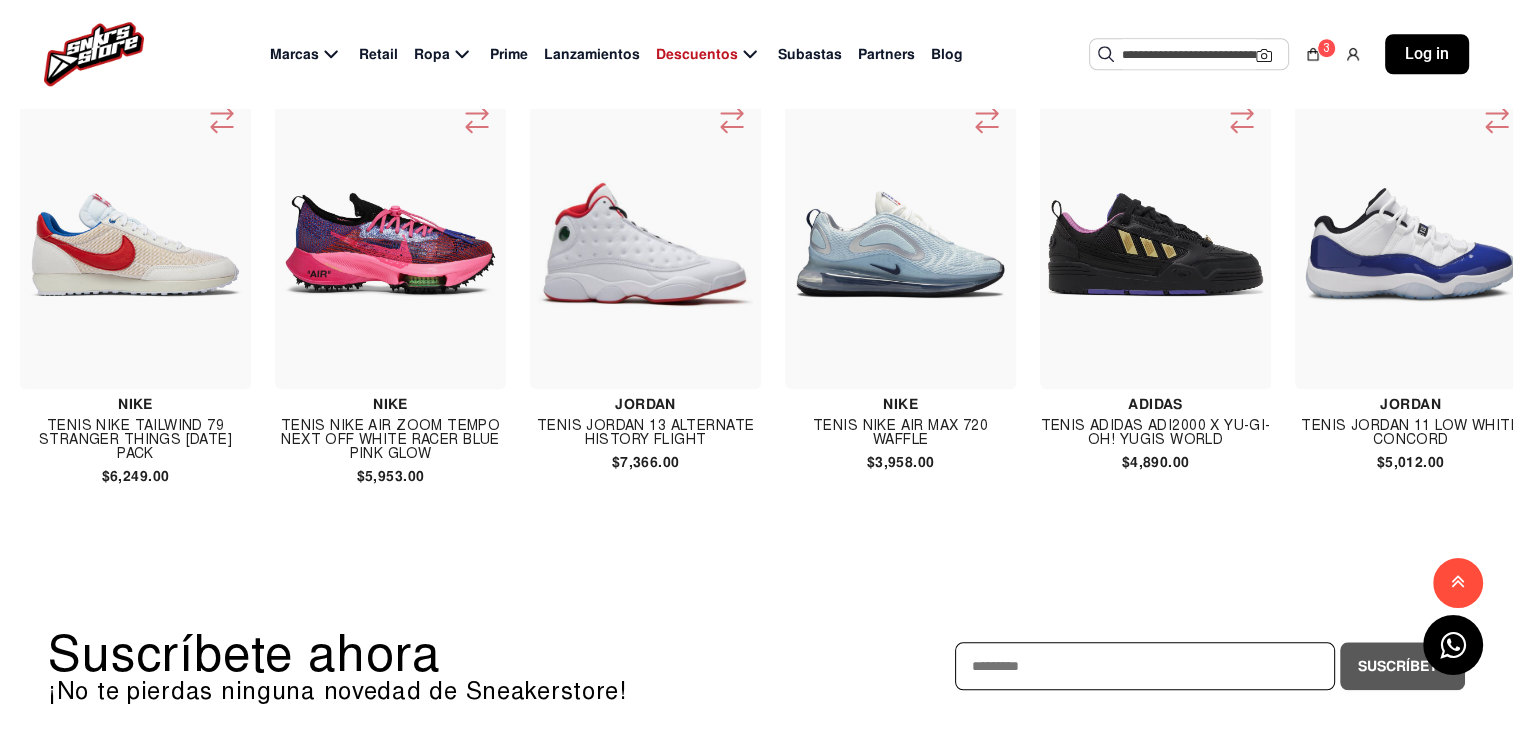scroll, scrollTop: 1920, scrollLeft: 0, axis: vertical 